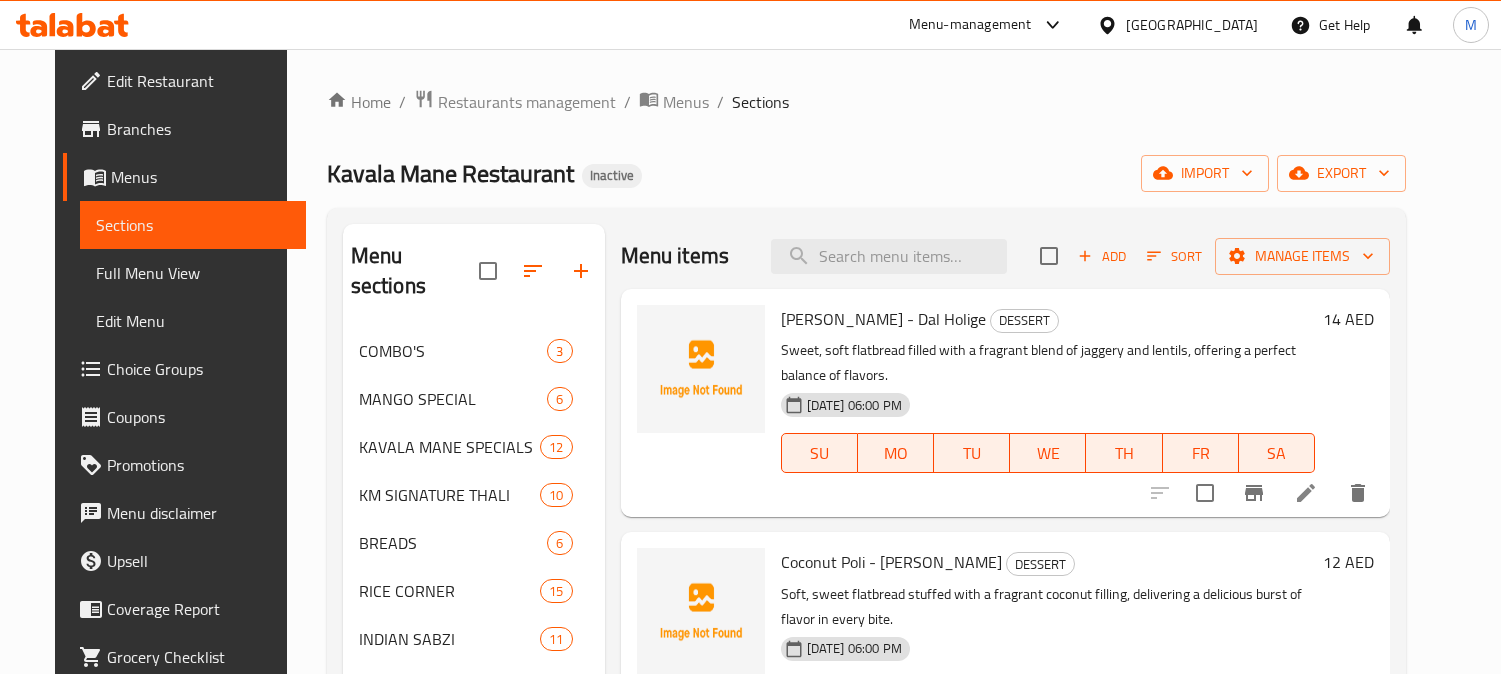 scroll, scrollTop: 0, scrollLeft: 0, axis: both 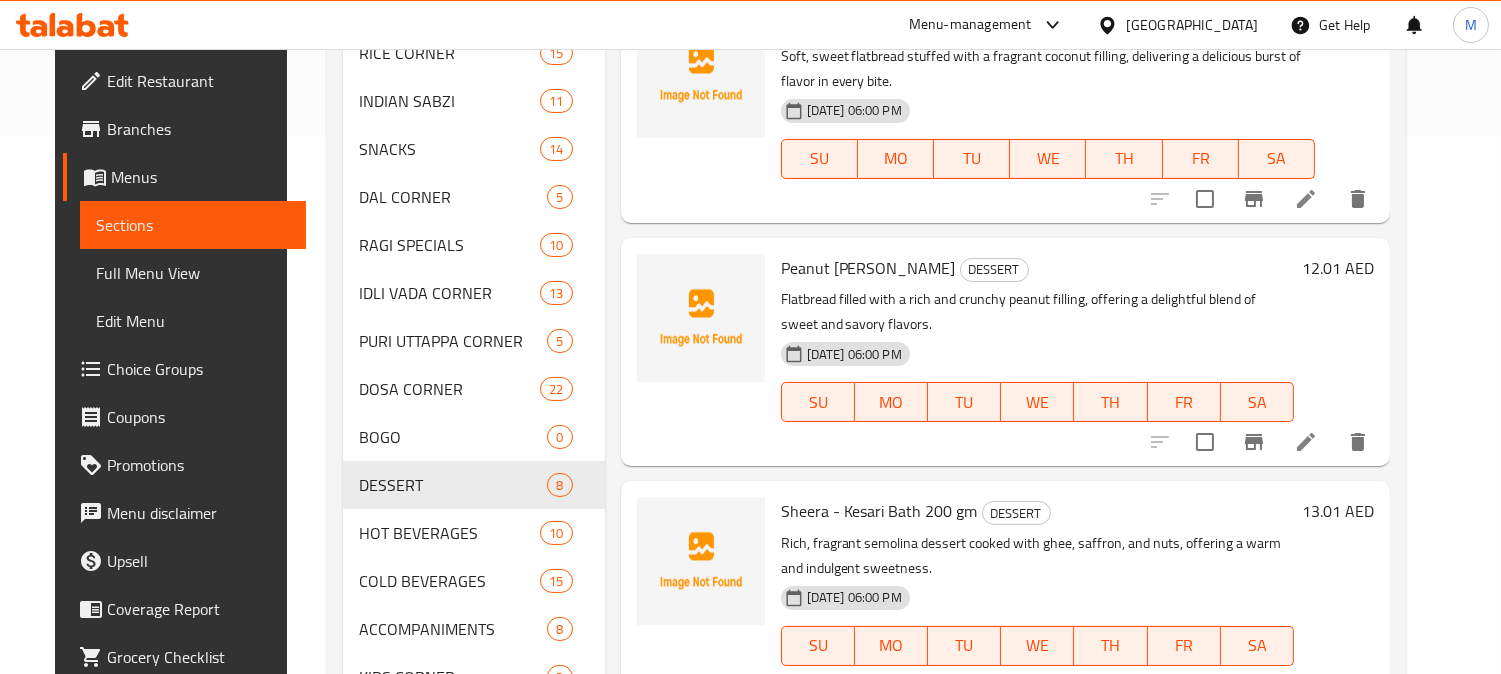drag, startPoint x: 1505, startPoint y: 444, endPoint x: 1358, endPoint y: 507, distance: 159.93123 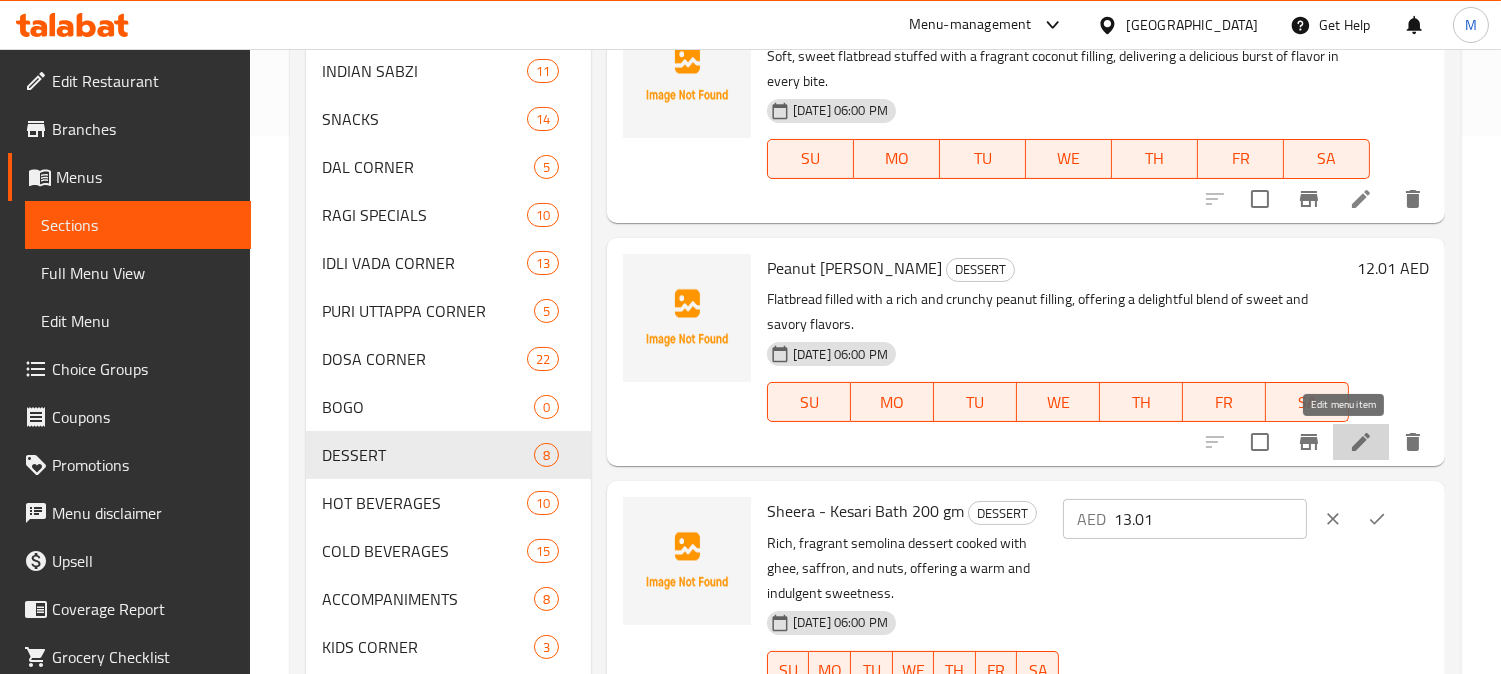 click 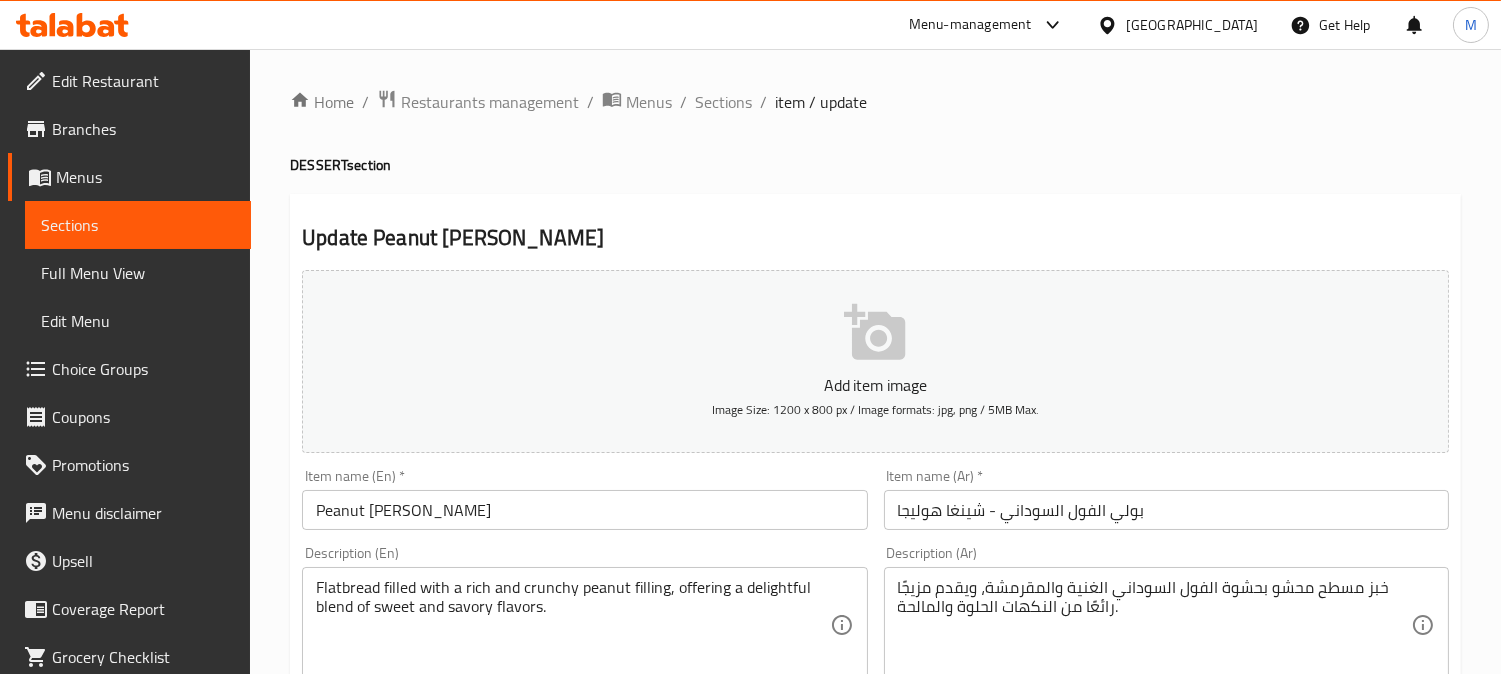 scroll, scrollTop: 590, scrollLeft: 0, axis: vertical 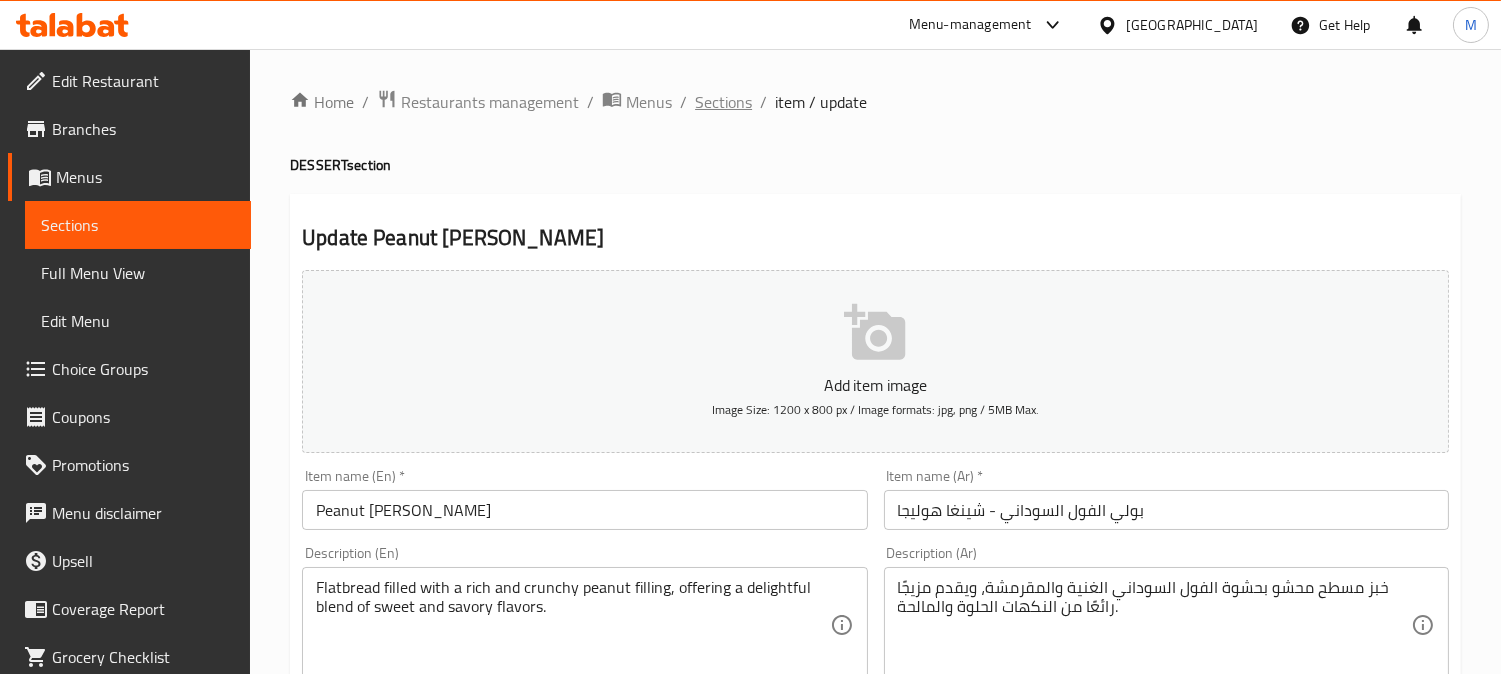 click on "Sections" at bounding box center [723, 102] 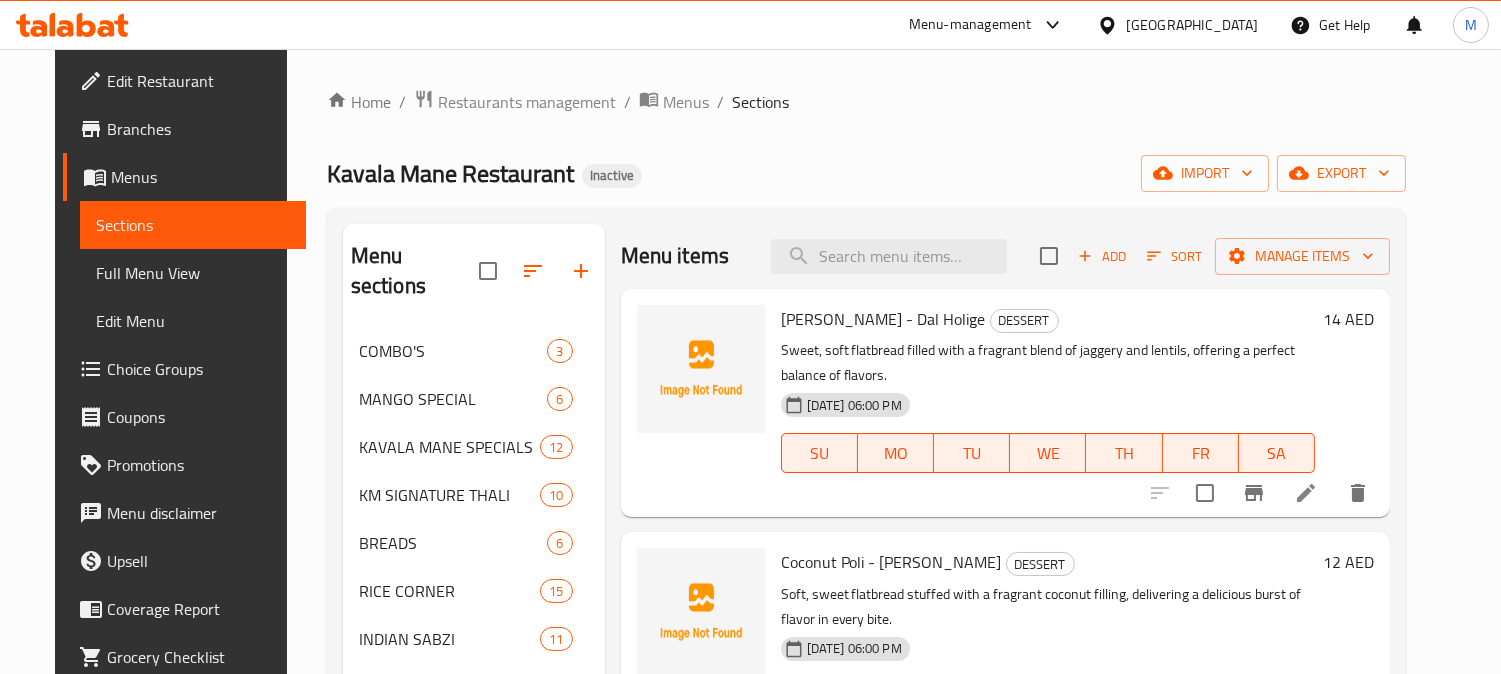 scroll, scrollTop: 590, scrollLeft: 0, axis: vertical 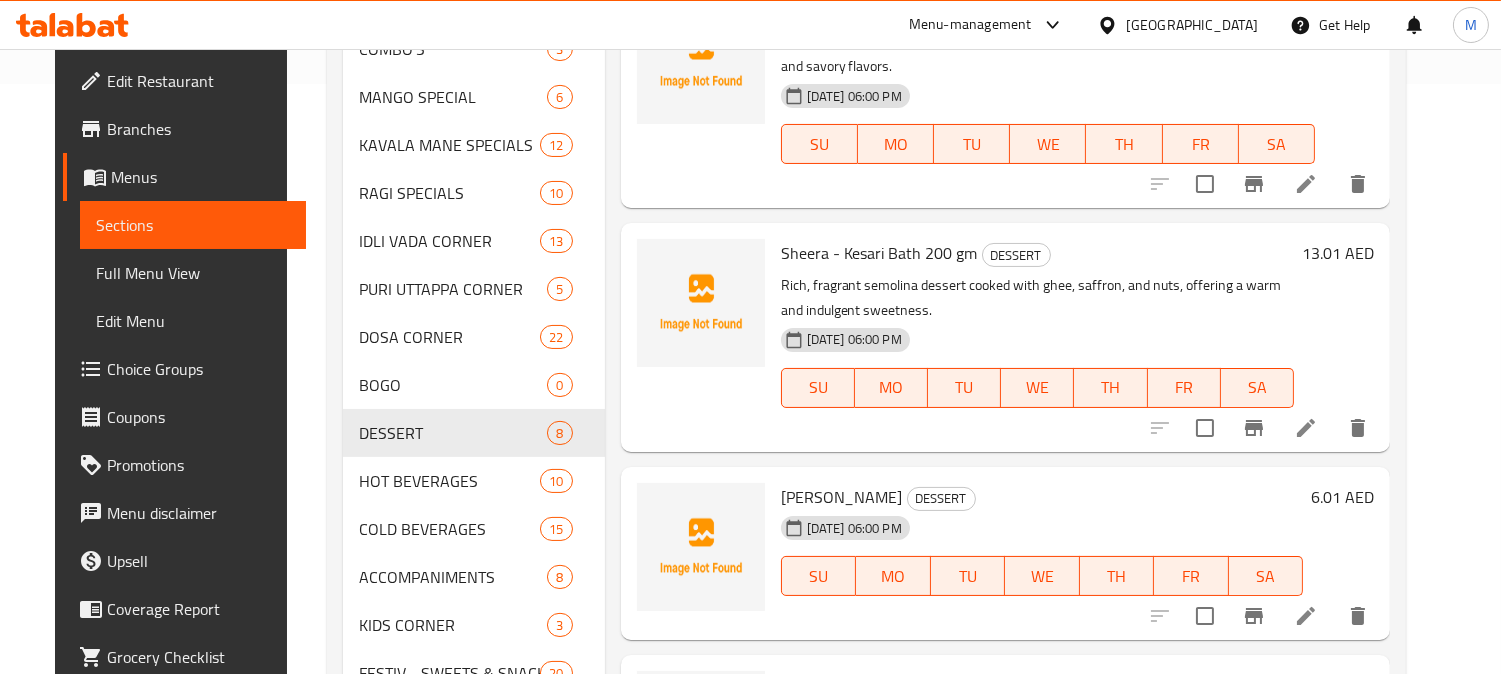 click on "Menu sections KM SIGNATURE THALI 10 BREADS 6 INDIAN SABZI 11 RICE CORNER 15 DAL CORNER 5 SNACKS 13 COMBO'S 3 MANGO SPECIAL 6 KAVALA MANE SPECIALS 12 RAGI SPECIALS 10 IDLI VADA CORNER 13 PURI UTTAPPA CORNER 5 DOSA CORNER 22 BOGO 0 DESSERT 8 HOT BEVERAGES 10 COLD BEVERAGES 15 ACCOMPANIMENTS 8 KIDS CORNER 3 FESTIV - SWEETS & SNACKS 20 SPECIAL PUDIS & SPICES 4 SPECIAL MEAL SET 4 Buy 1 Get 1 Free 1 Menu items Add Sort Manage items Puran Poli - Dal Holige   DESSERT Sweet, soft flatbread filled with a fragrant blend of jaggery and lentils, offering a perfect balance of flavors. 13-07-2025 06:00 PM SU MO TU WE TH FR SA 14   AED Coconut Poli - Kayi Holige   DESSERT Soft, sweet flatbread stuffed with a fragrant coconut filling, delivering a delicious burst of flavor in every bite. 13-07-2025 06:00 PM SU MO TU WE TH FR SA 12   AED Peanut Poli - Shenga Holige   DESSERT Flatbread filled with a rich and crunchy peanut filling, offering a delightful blend of sweet and savory flavors. 13-07-2025 06:00 PM SU MO TU WE TH FR SA" at bounding box center (866, 241) 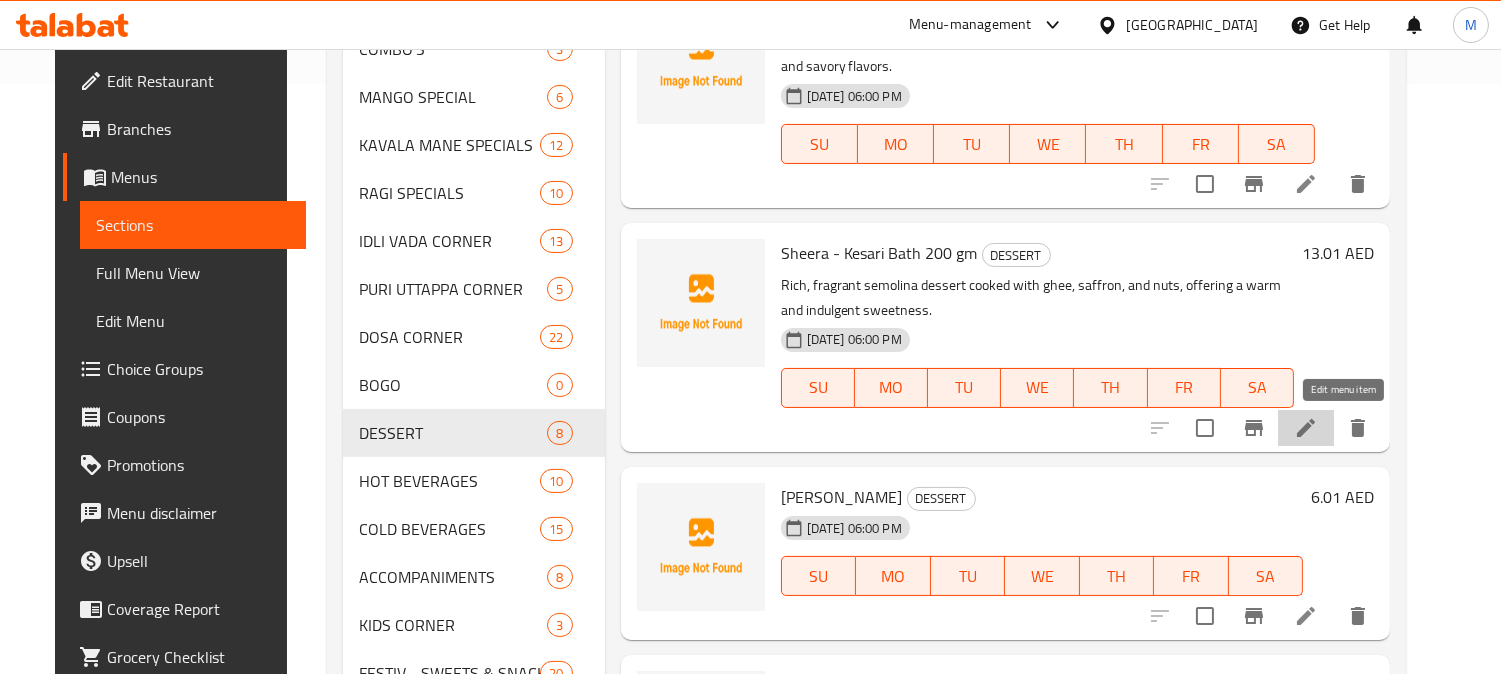 click 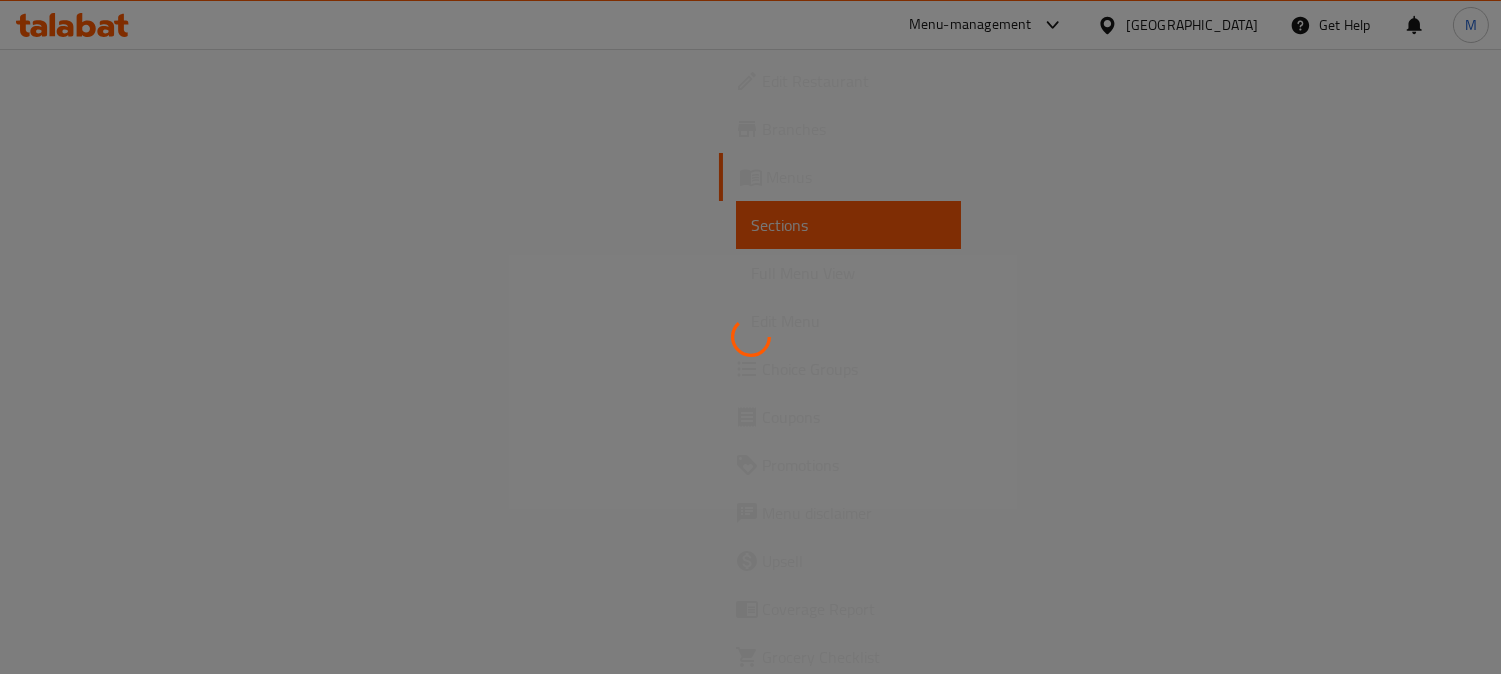 scroll, scrollTop: 0, scrollLeft: 0, axis: both 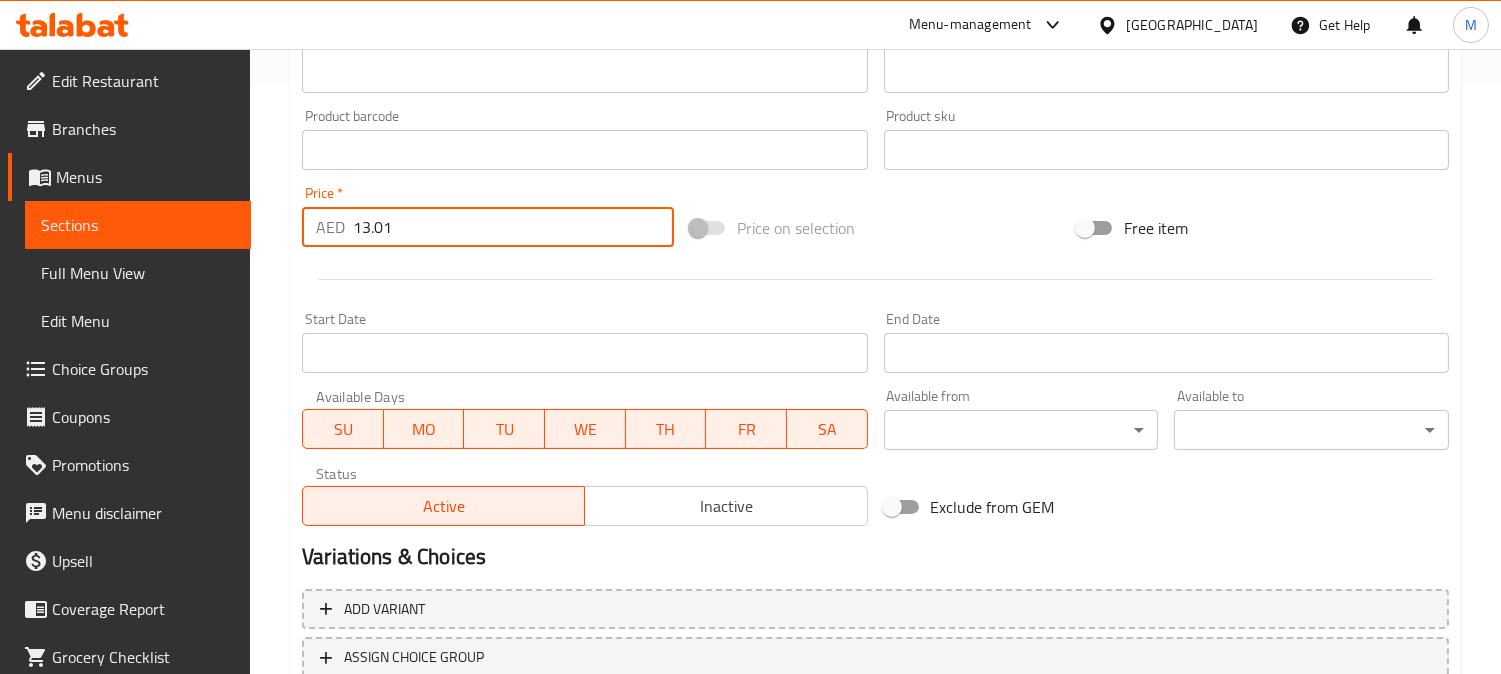 click on "13.01" at bounding box center (513, 227) 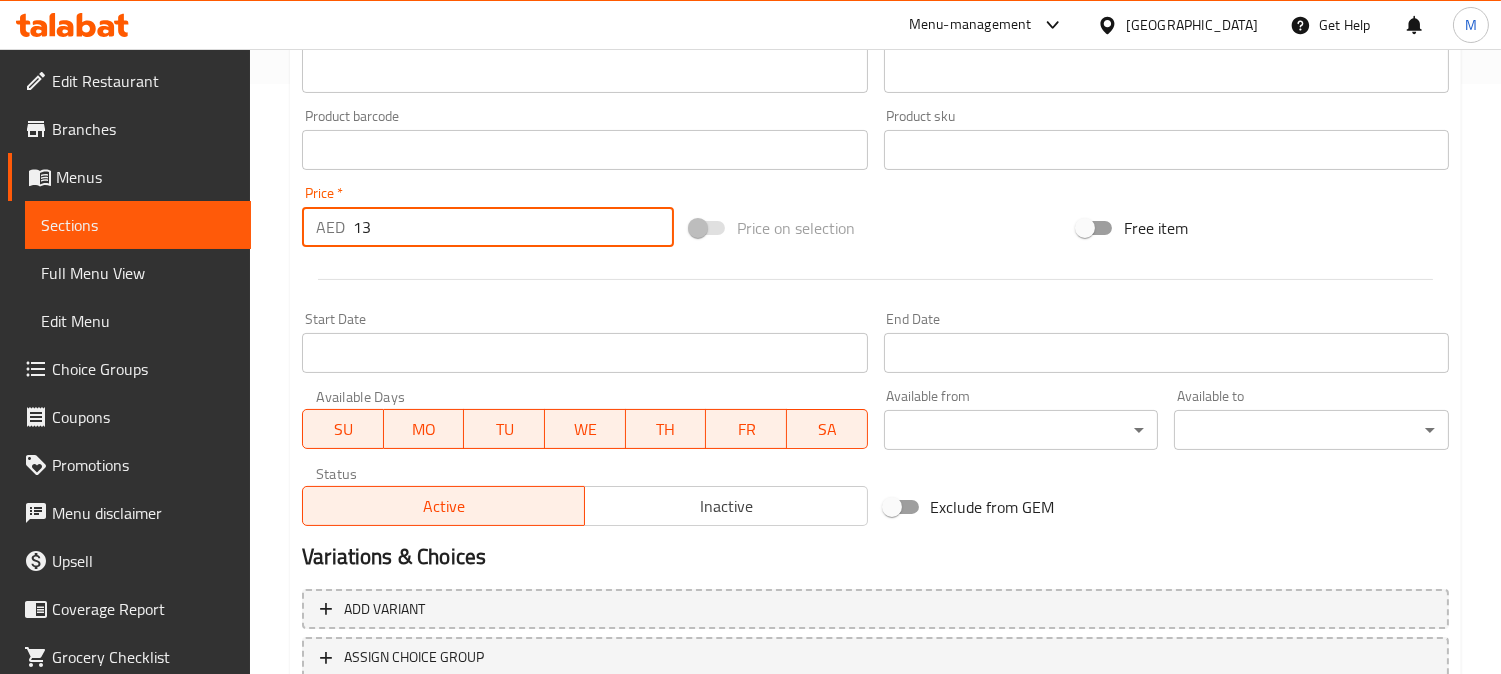 type on "13" 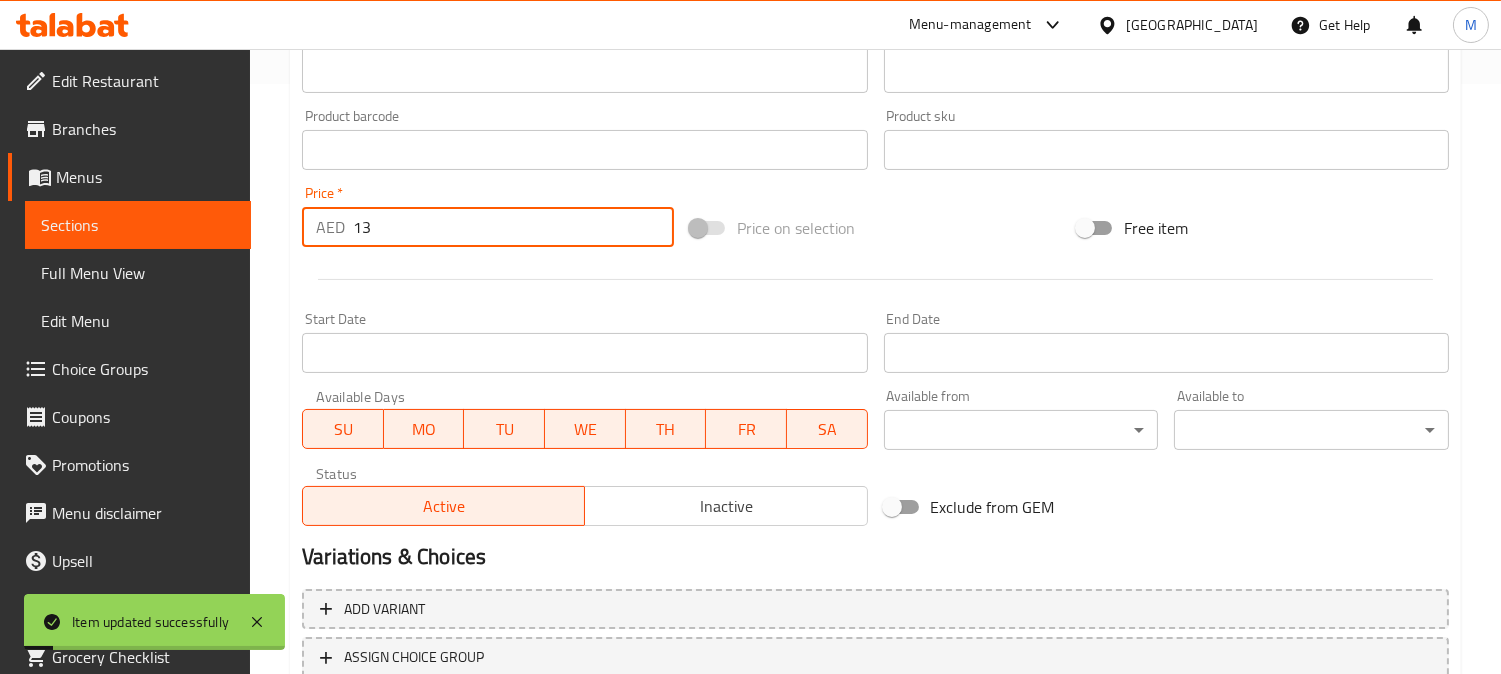 scroll, scrollTop: 0, scrollLeft: 0, axis: both 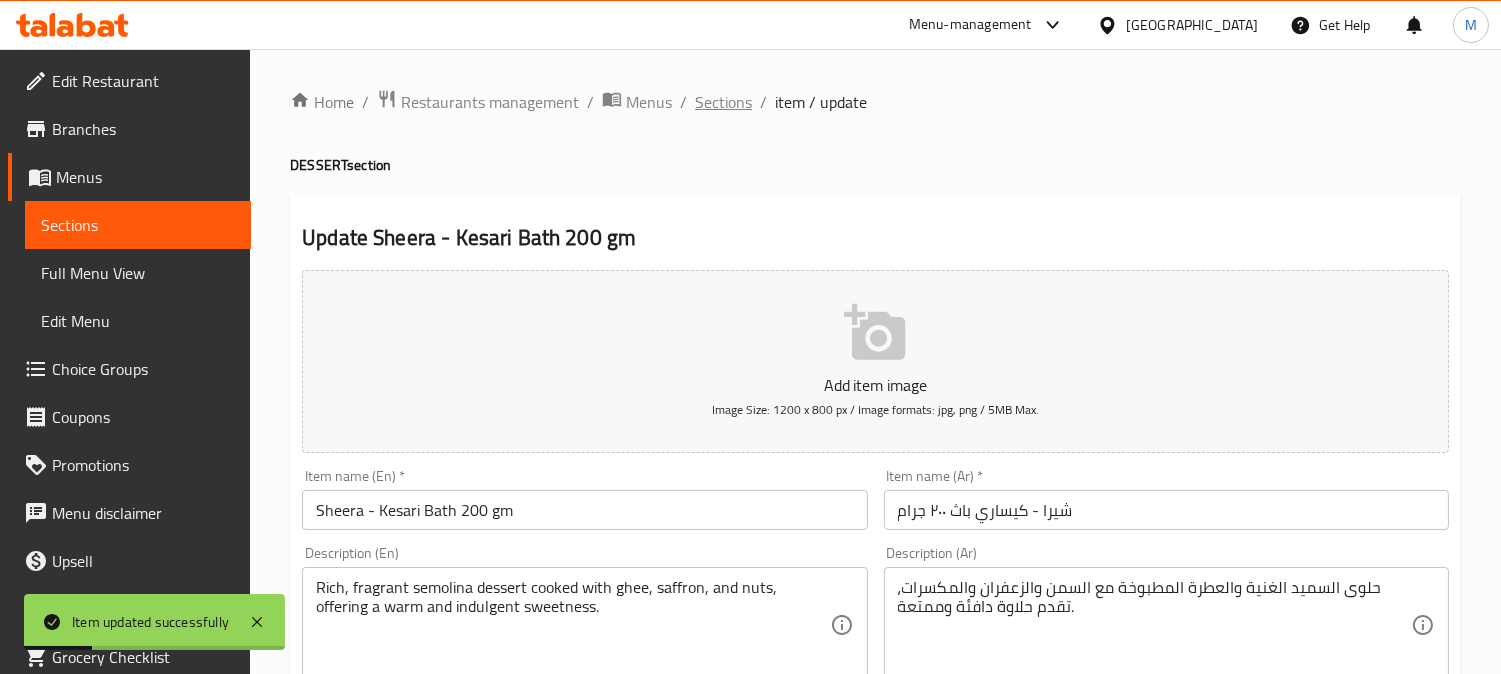 click on "Sections" at bounding box center [723, 102] 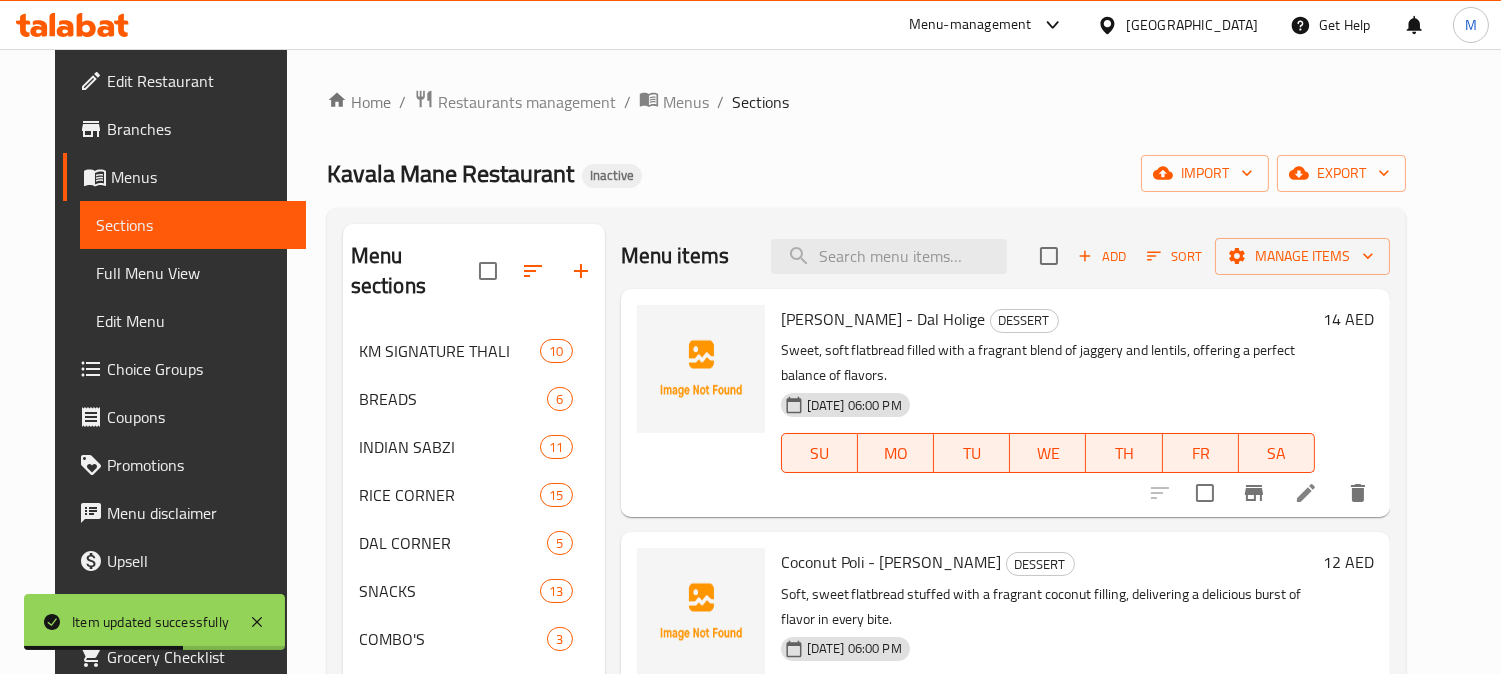 scroll, scrollTop: 590, scrollLeft: 0, axis: vertical 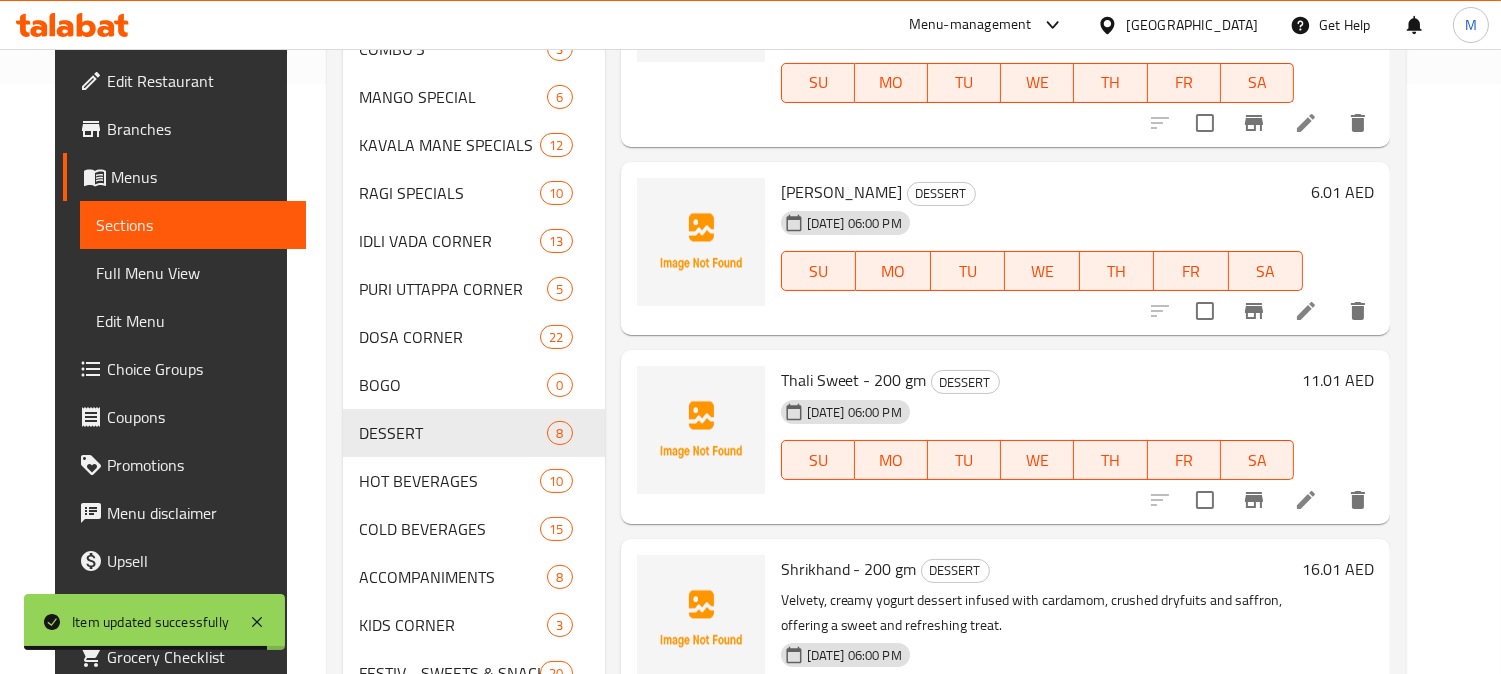 click on "Menu sections KM SIGNATURE THALI 10 BREADS 6 INDIAN SABZI 11 RICE CORNER 15 DAL CORNER 5 SNACKS 13 COMBO'S 3 MANGO SPECIAL 6 KAVALA MANE SPECIALS 12 RAGI SPECIALS 10 IDLI VADA CORNER 13 PURI UTTAPPA CORNER 5 DOSA CORNER 22 BOGO 0 DESSERT 8 HOT BEVERAGES 10 COLD BEVERAGES 15 ACCOMPANIMENTS 8 KIDS CORNER 3 FESTIV - SWEETS & SNACKS 20 SPECIAL PUDIS & SPICES 4 SPECIAL MEAL SET 4 Buy 1 Get 1 Free 1 Menu items Add Sort Manage items Puran Poli - Dal Holige   DESSERT Sweet, soft flatbread filled with a fragrant blend of jaggery and lentils, offering a perfect balance of flavors. 13-07-2025 06:00 PM SU MO TU WE TH FR SA 14   AED Coconut Poli - Kayi Holige   DESSERT Soft, sweet flatbread stuffed with a fragrant coconut filling, delivering a delicious burst of flavor in every bite. 13-07-2025 06:00 PM SU MO TU WE TH FR SA 12   AED Peanut Poli - Shenga Holige   DESSERT Flatbread filled with a rich and crunchy peanut filling, offering a delightful blend of sweet and savory flavors. 13-07-2025 06:00 PM SU MO TU WE TH FR SA" at bounding box center [866, 241] 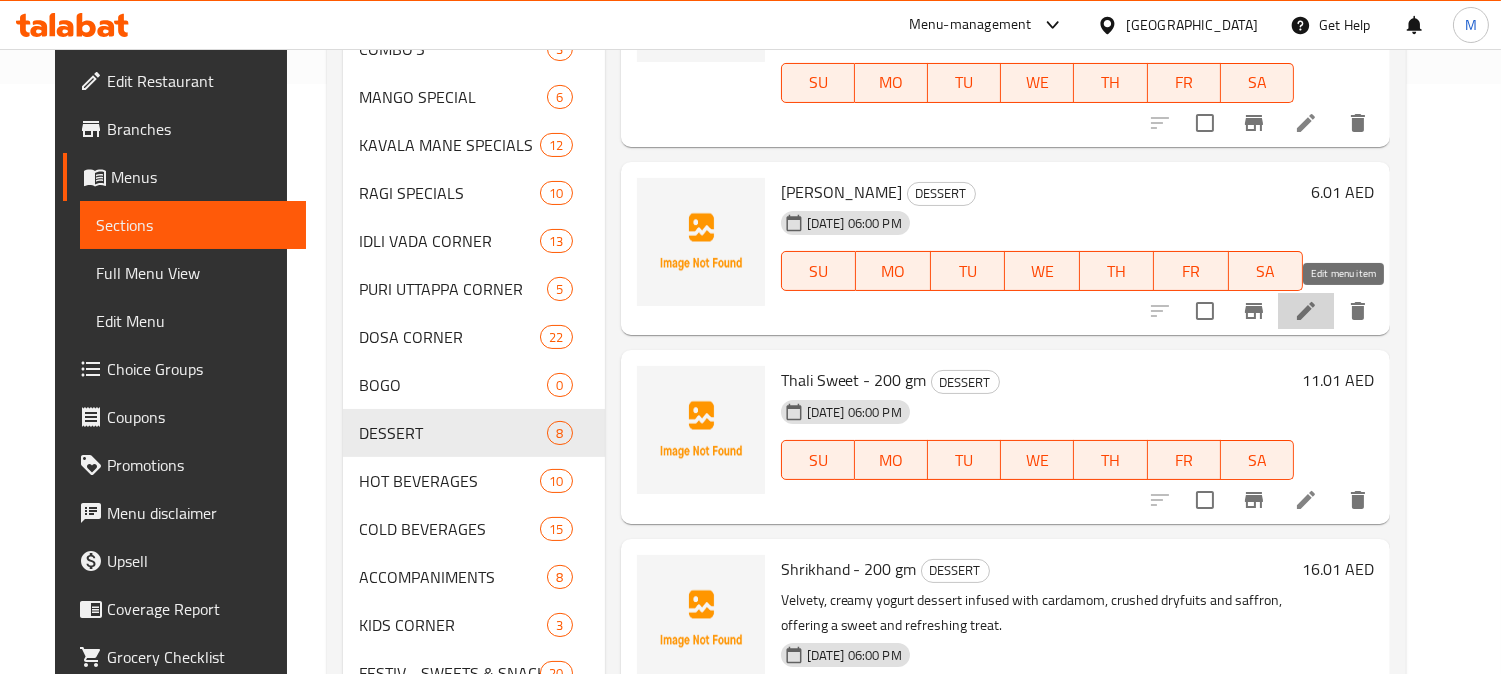click 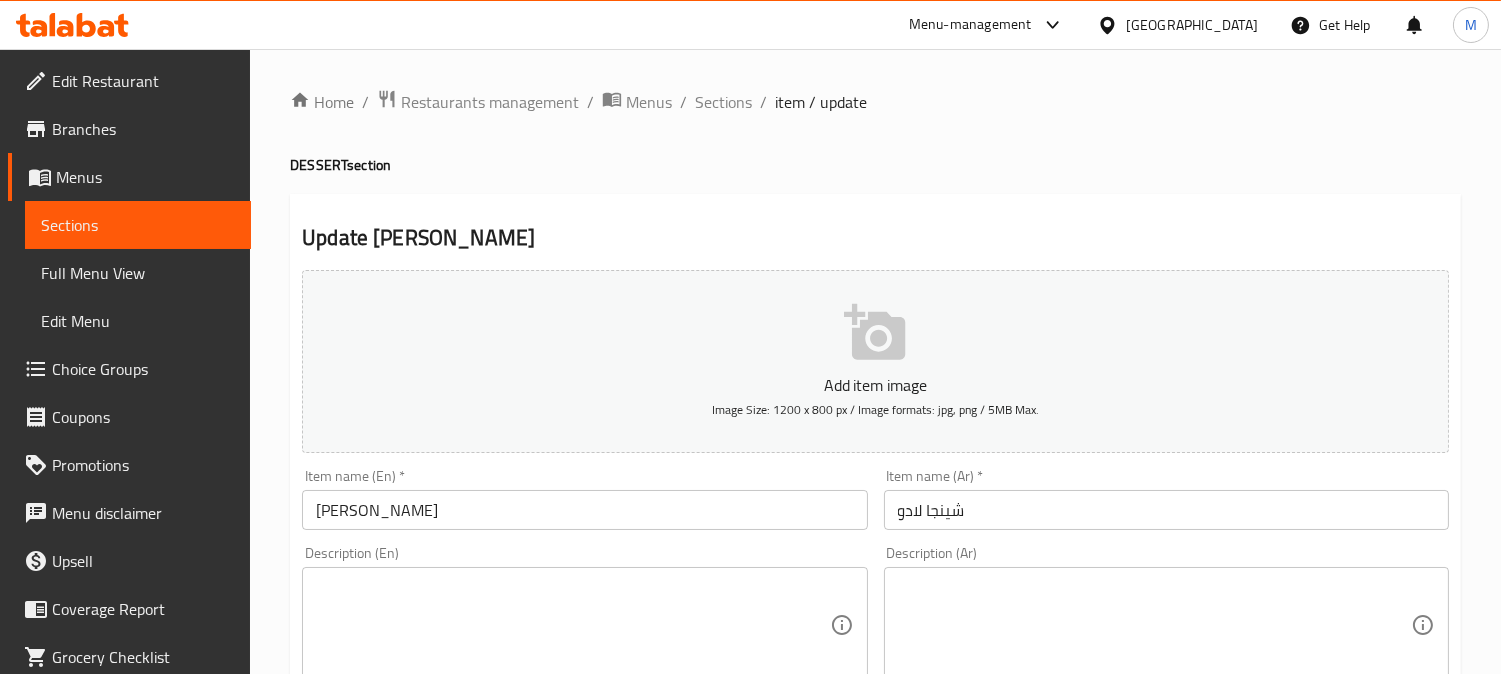 scroll, scrollTop: 590, scrollLeft: 0, axis: vertical 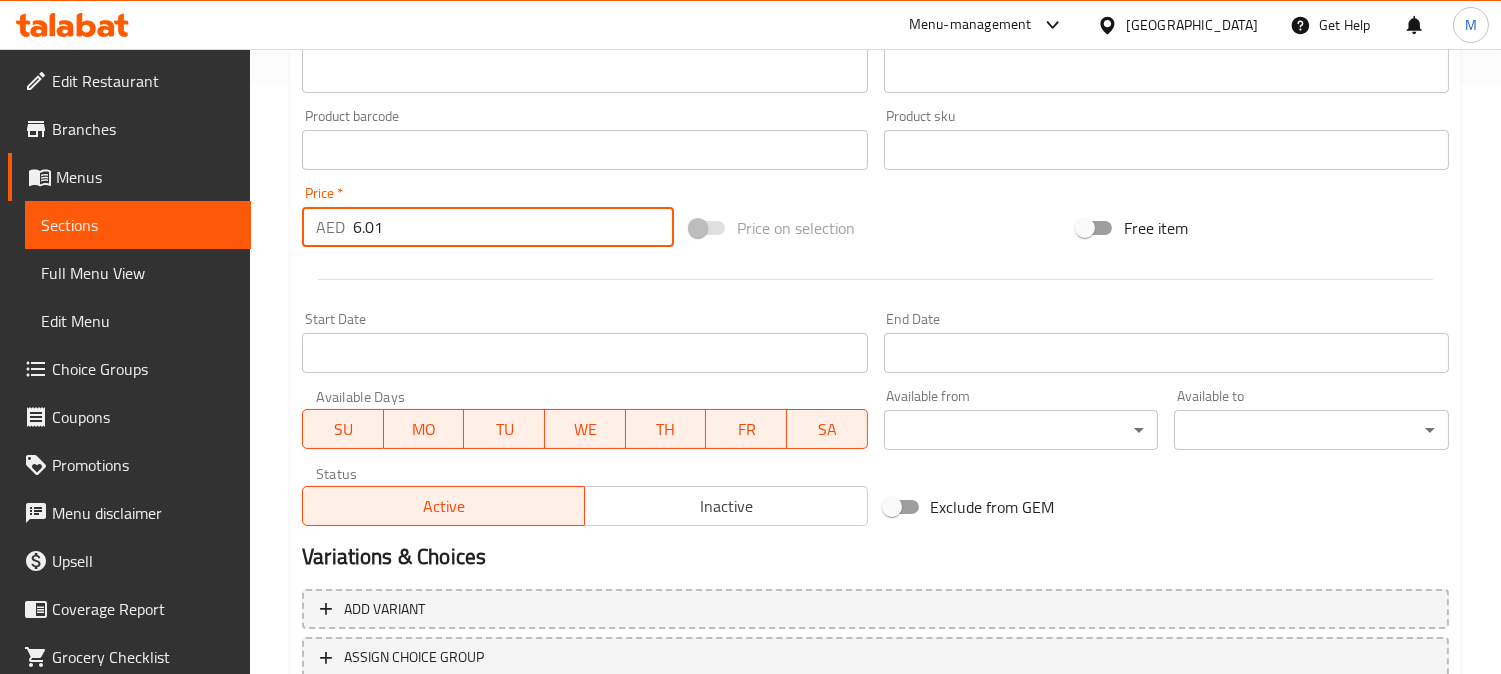 click on "6.01" at bounding box center [513, 227] 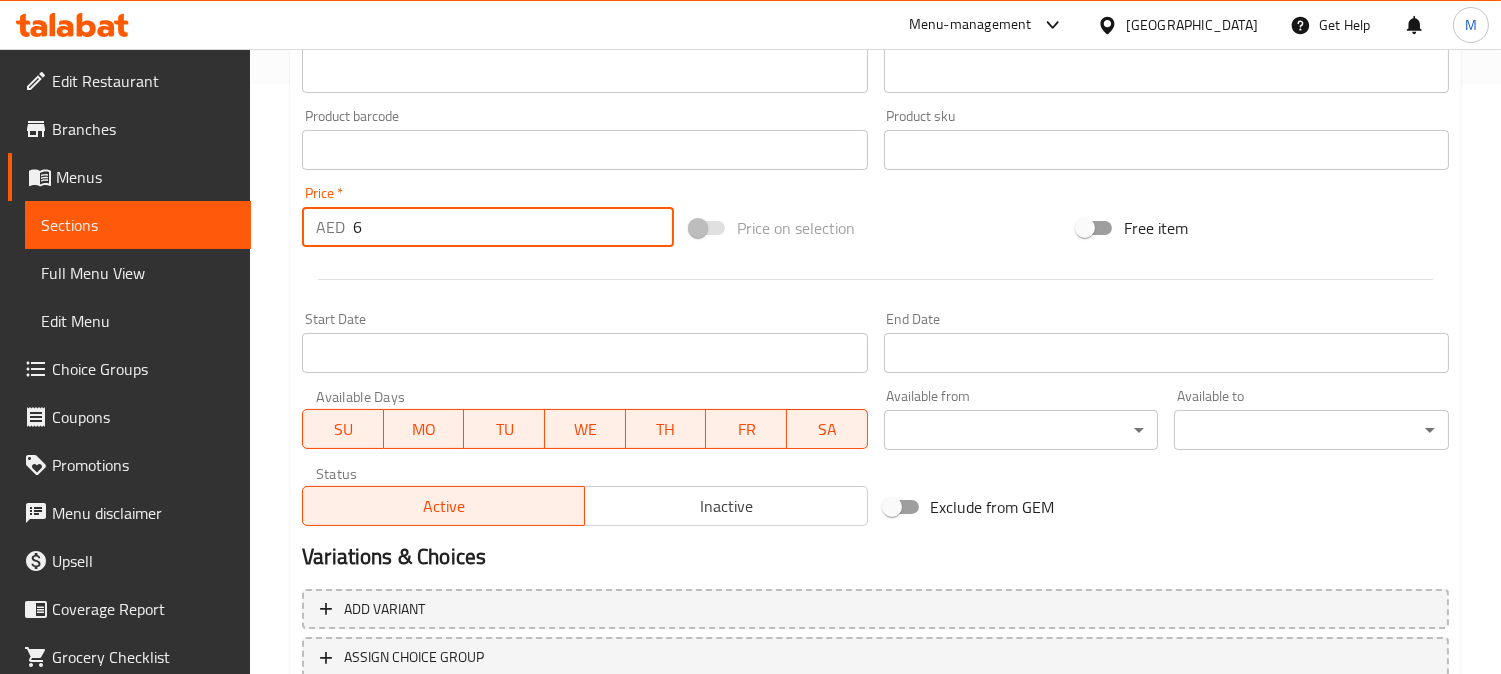 type on "6" 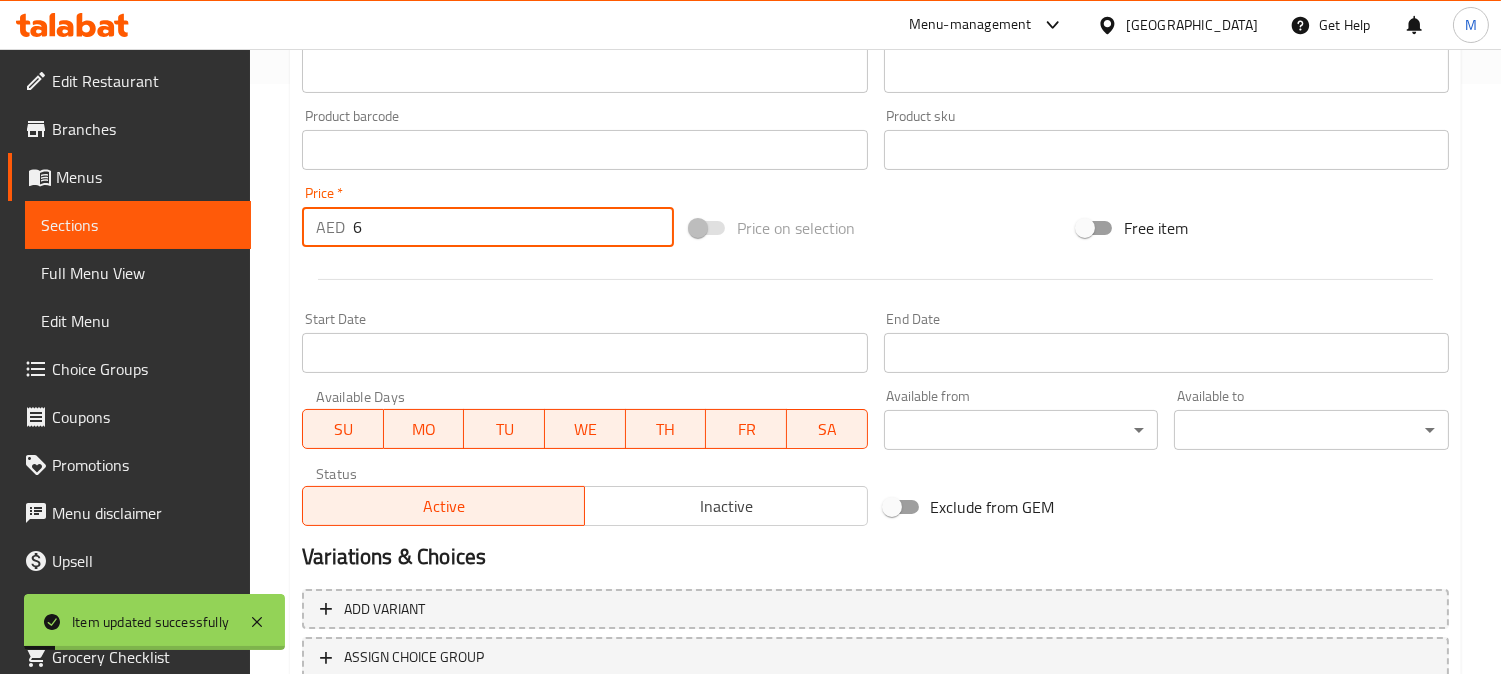 scroll, scrollTop: 0, scrollLeft: 0, axis: both 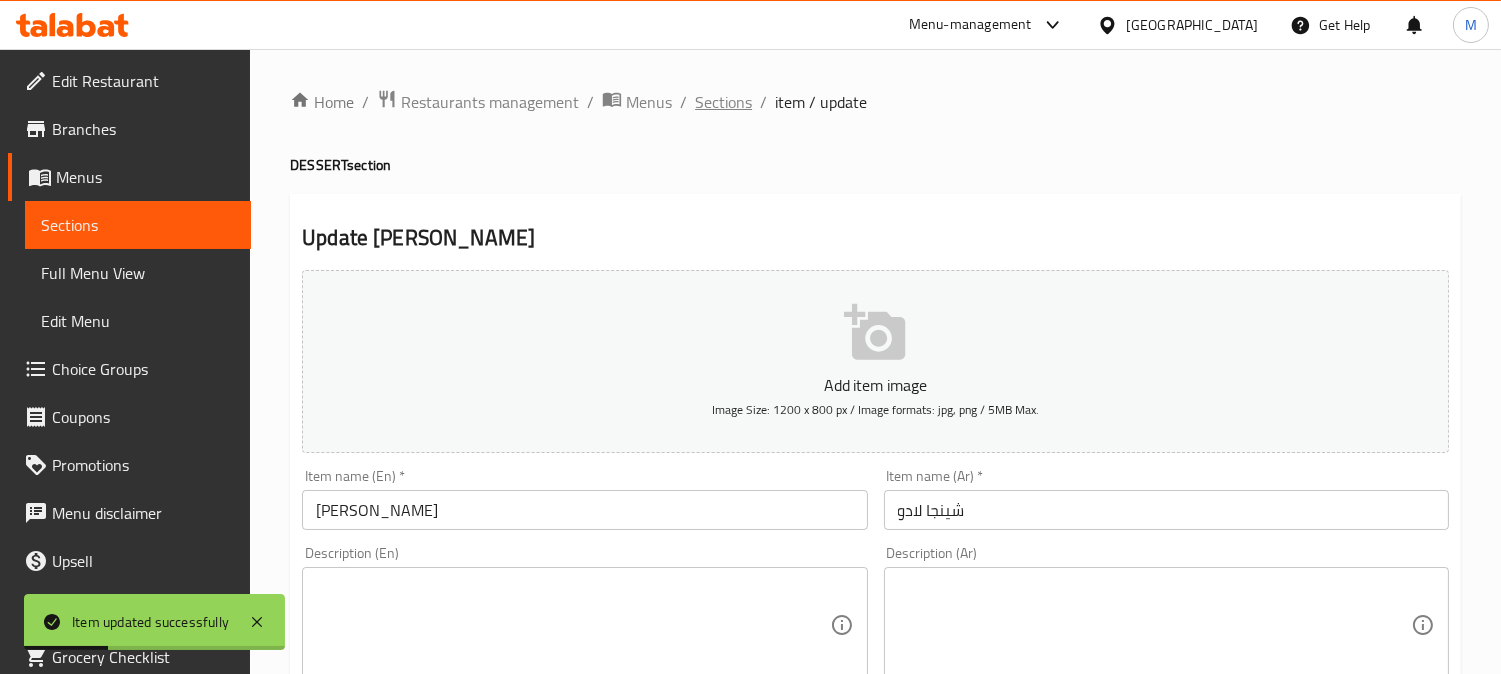click on "Sections" at bounding box center (723, 102) 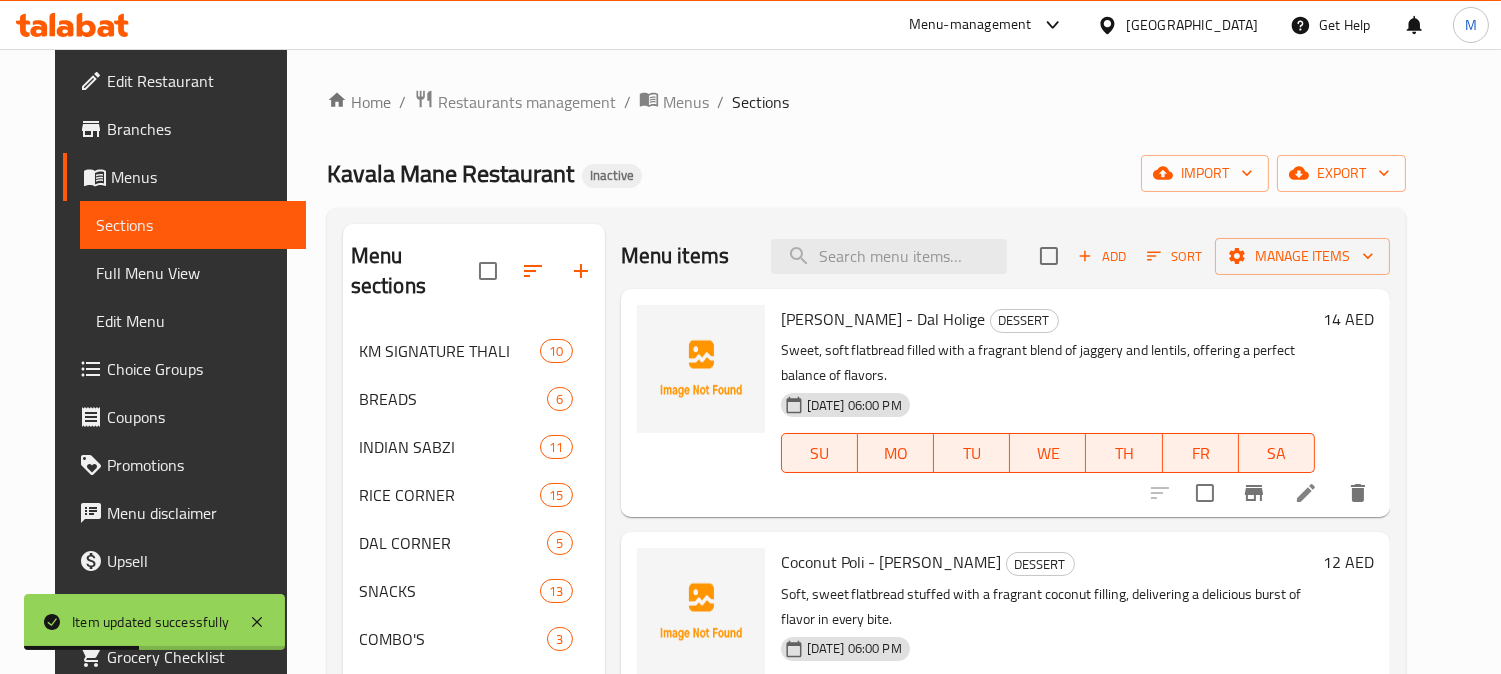 scroll, scrollTop: 590, scrollLeft: 0, axis: vertical 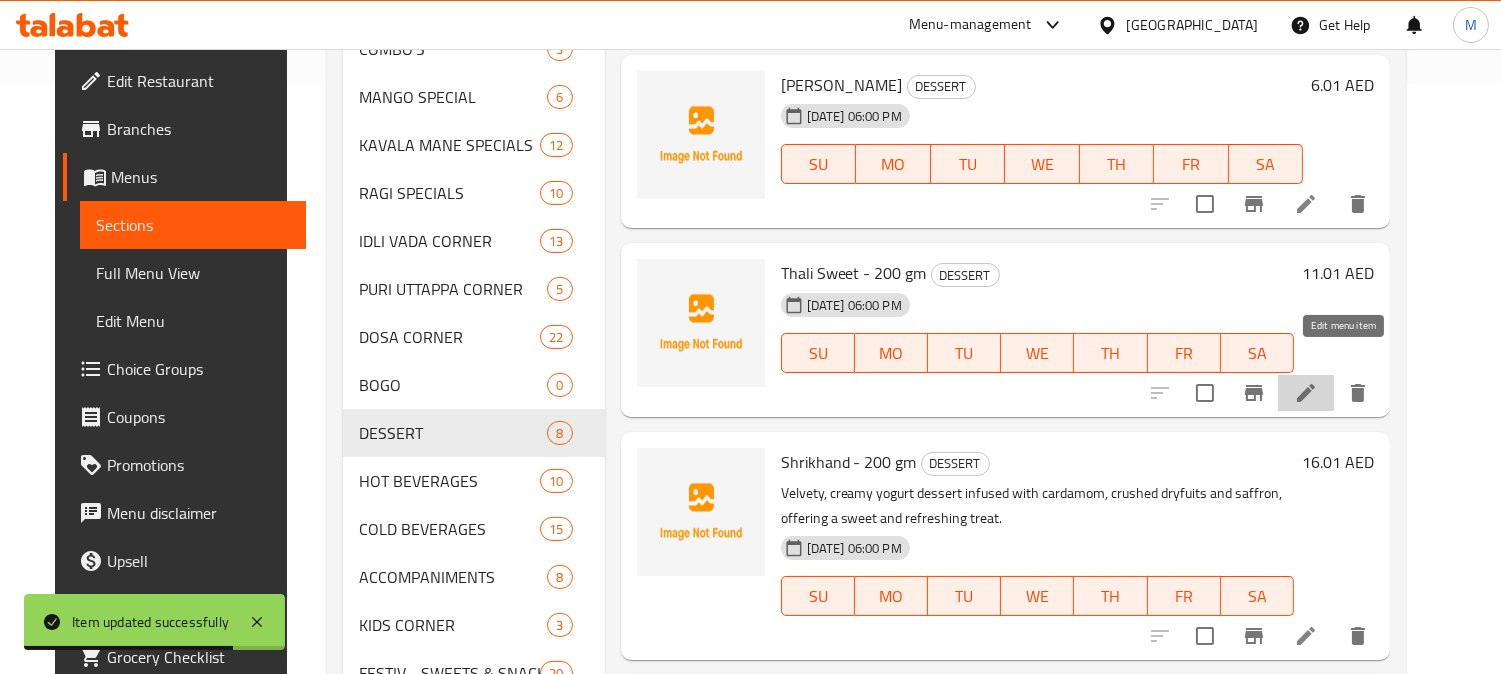 click 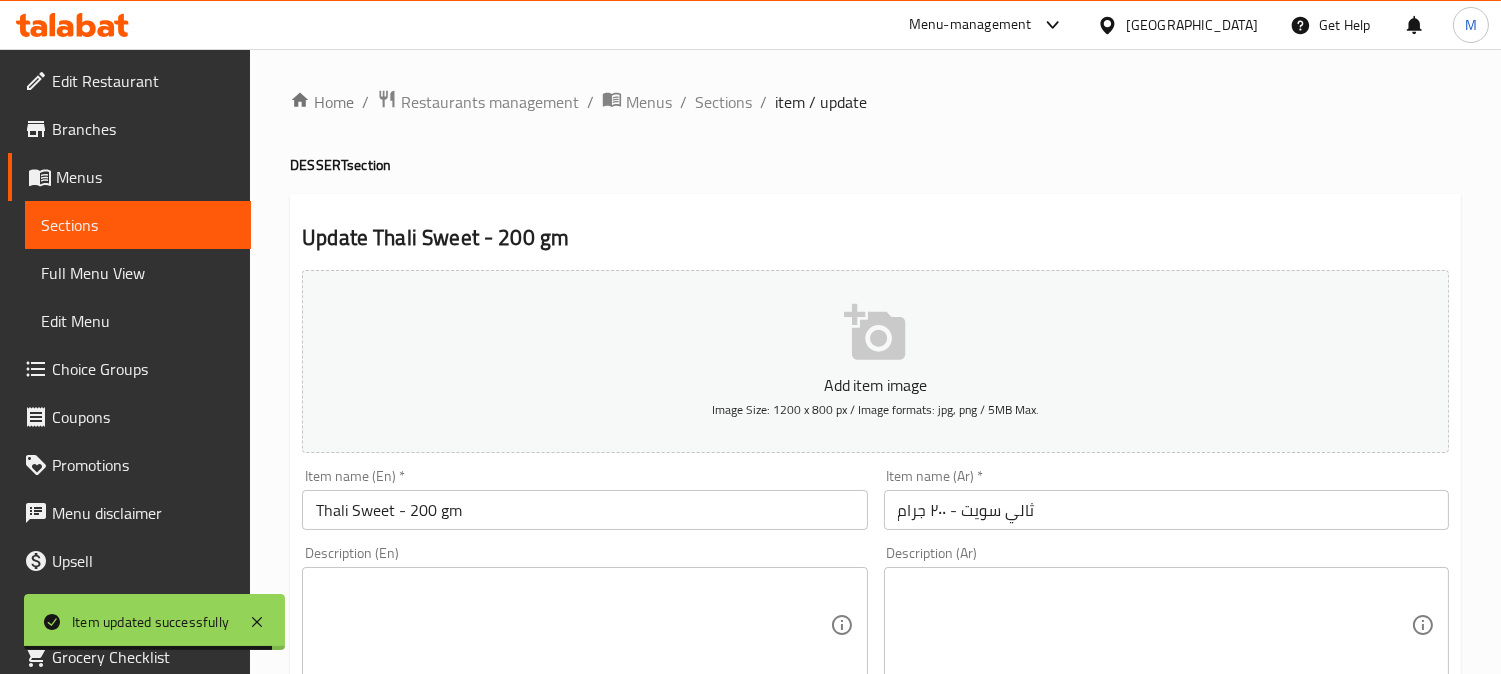 scroll, scrollTop: 590, scrollLeft: 0, axis: vertical 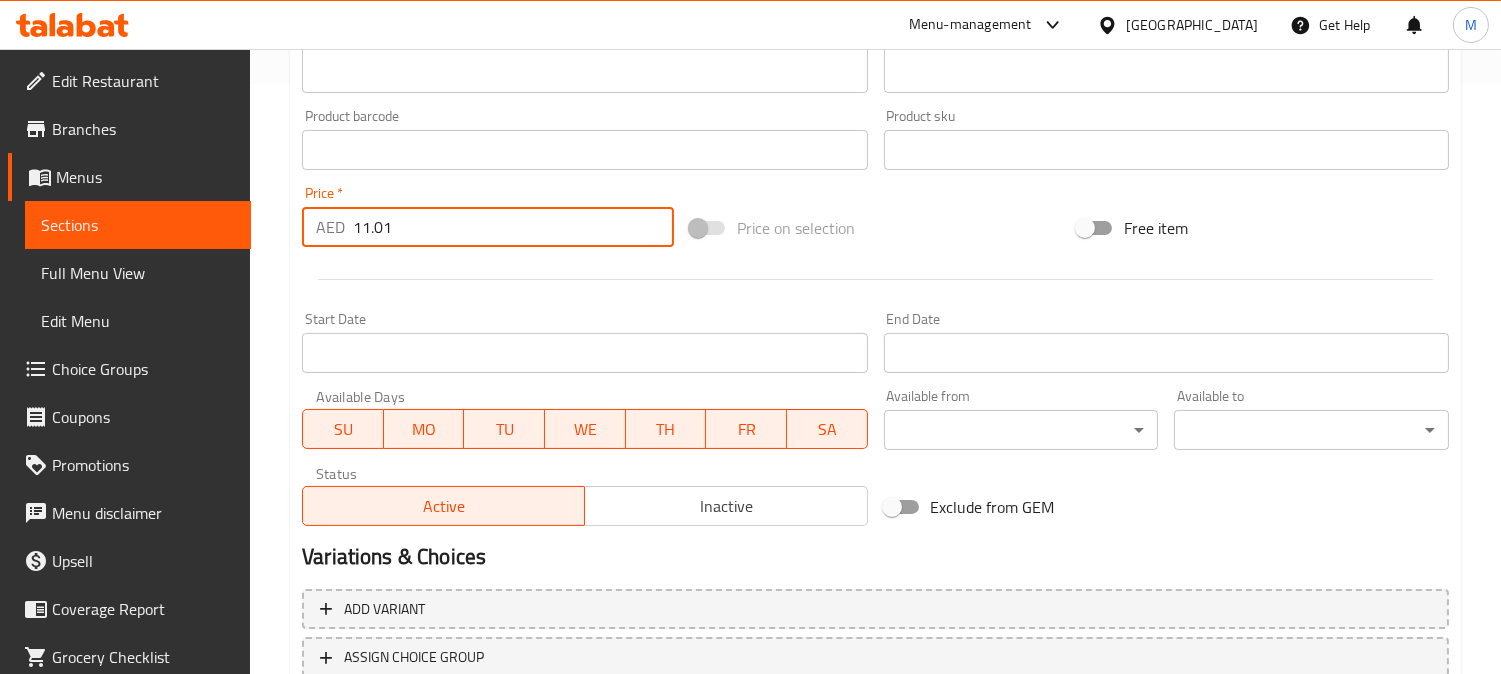 click on "11.01" at bounding box center [513, 227] 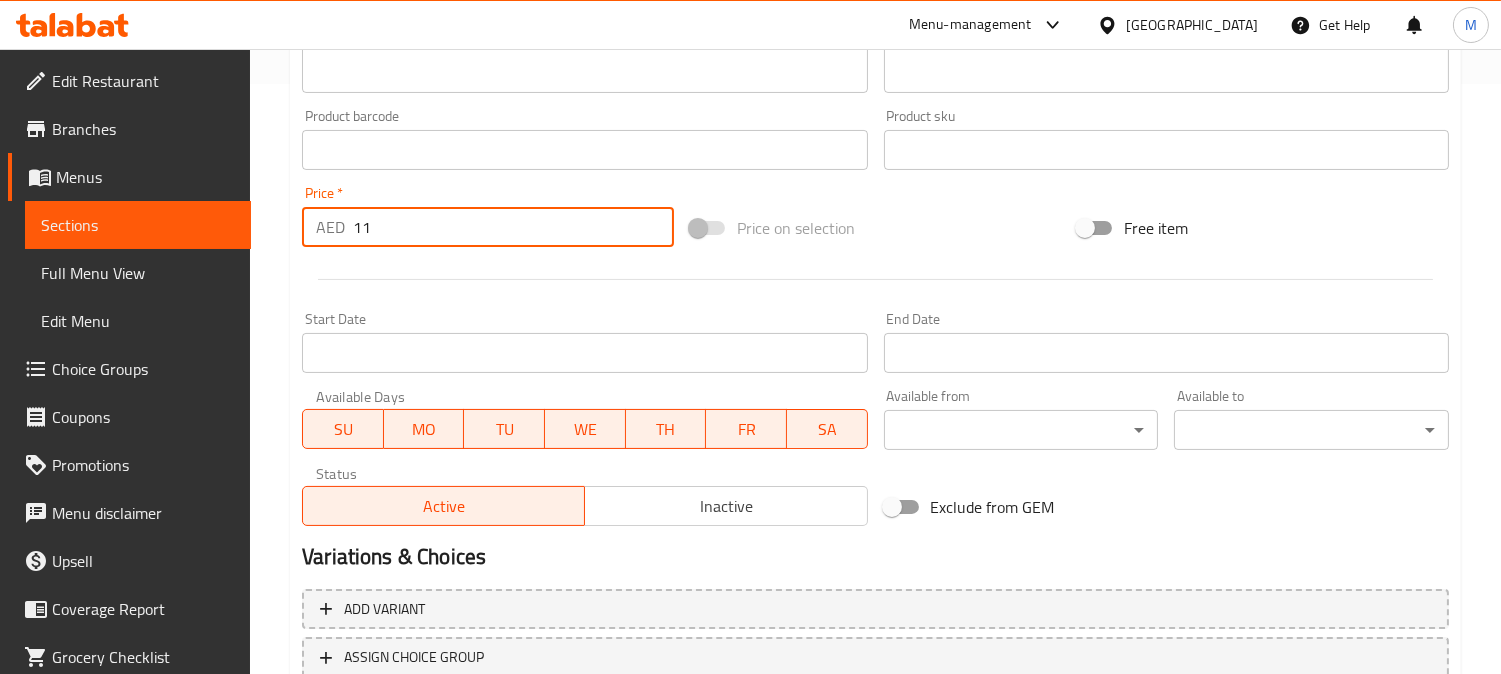 type on "11" 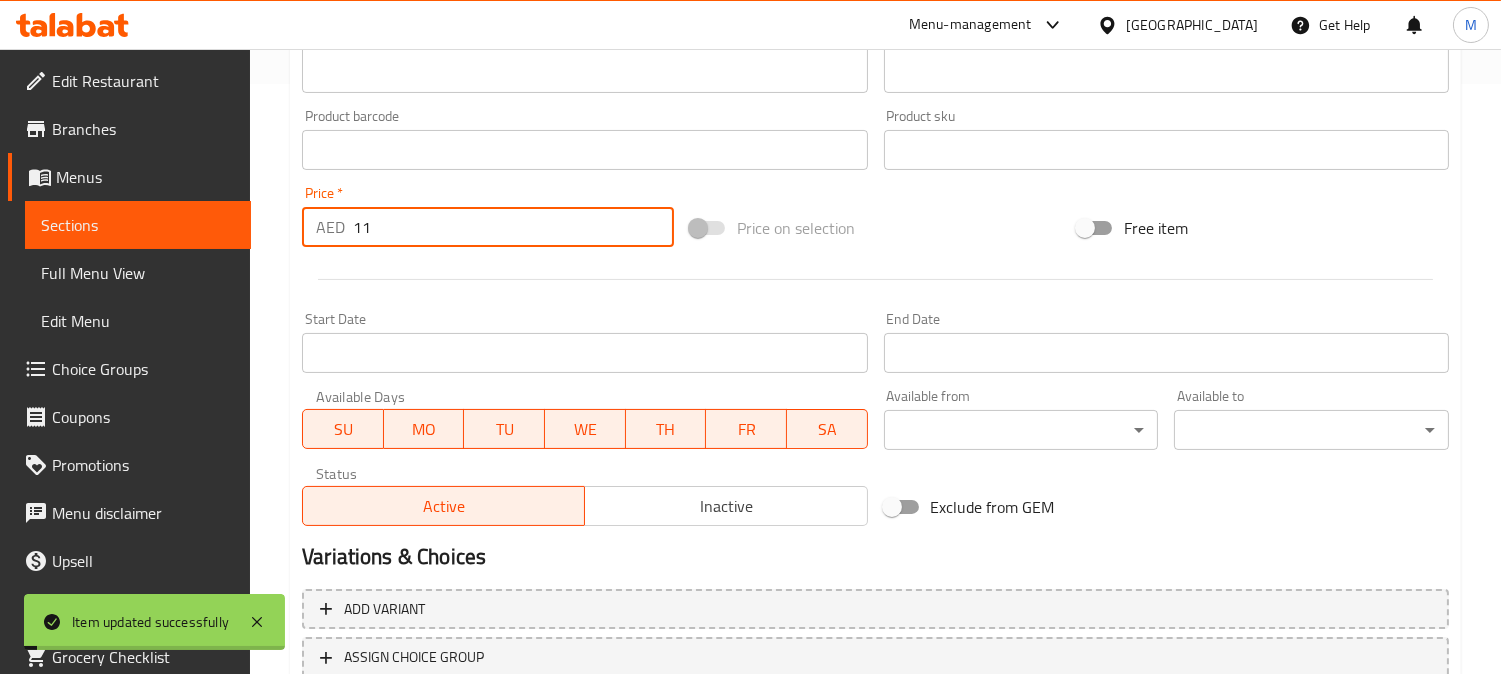 scroll, scrollTop: 0, scrollLeft: 0, axis: both 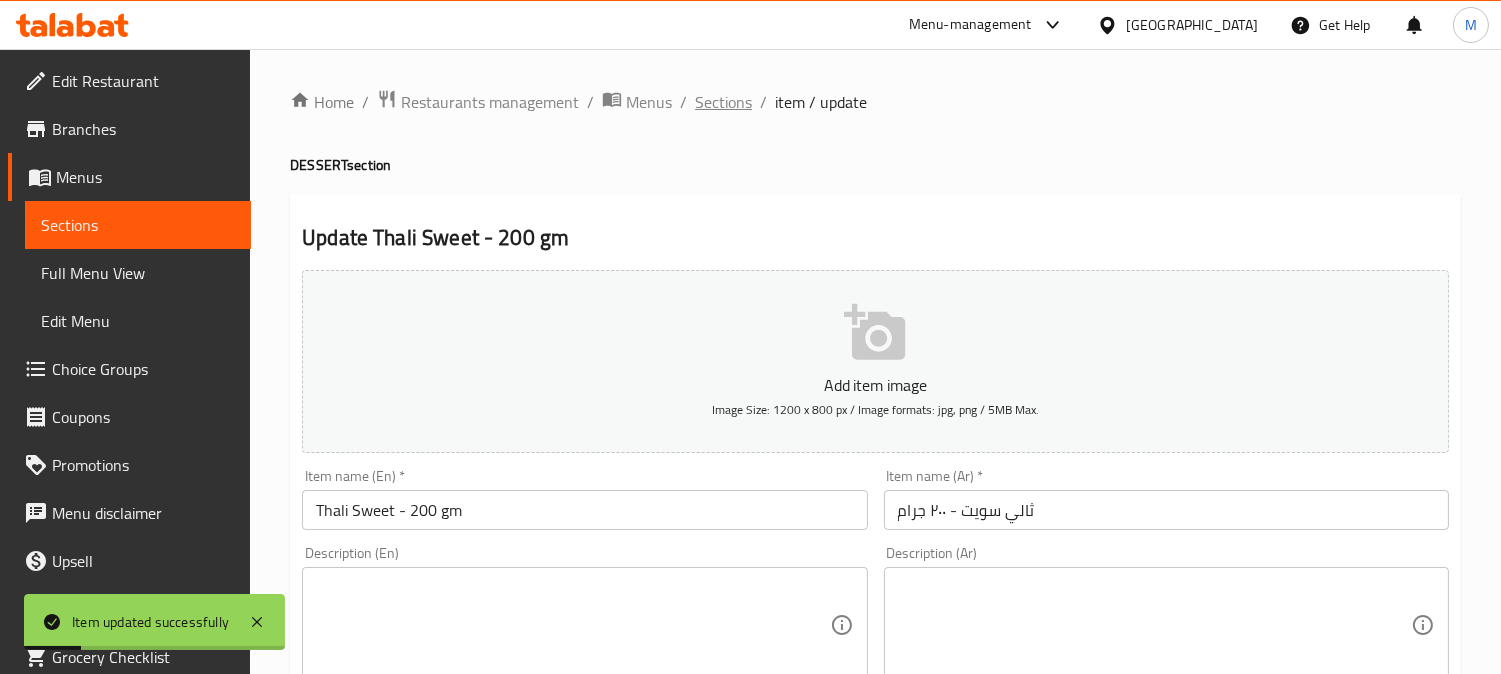 click on "Sections" at bounding box center (723, 102) 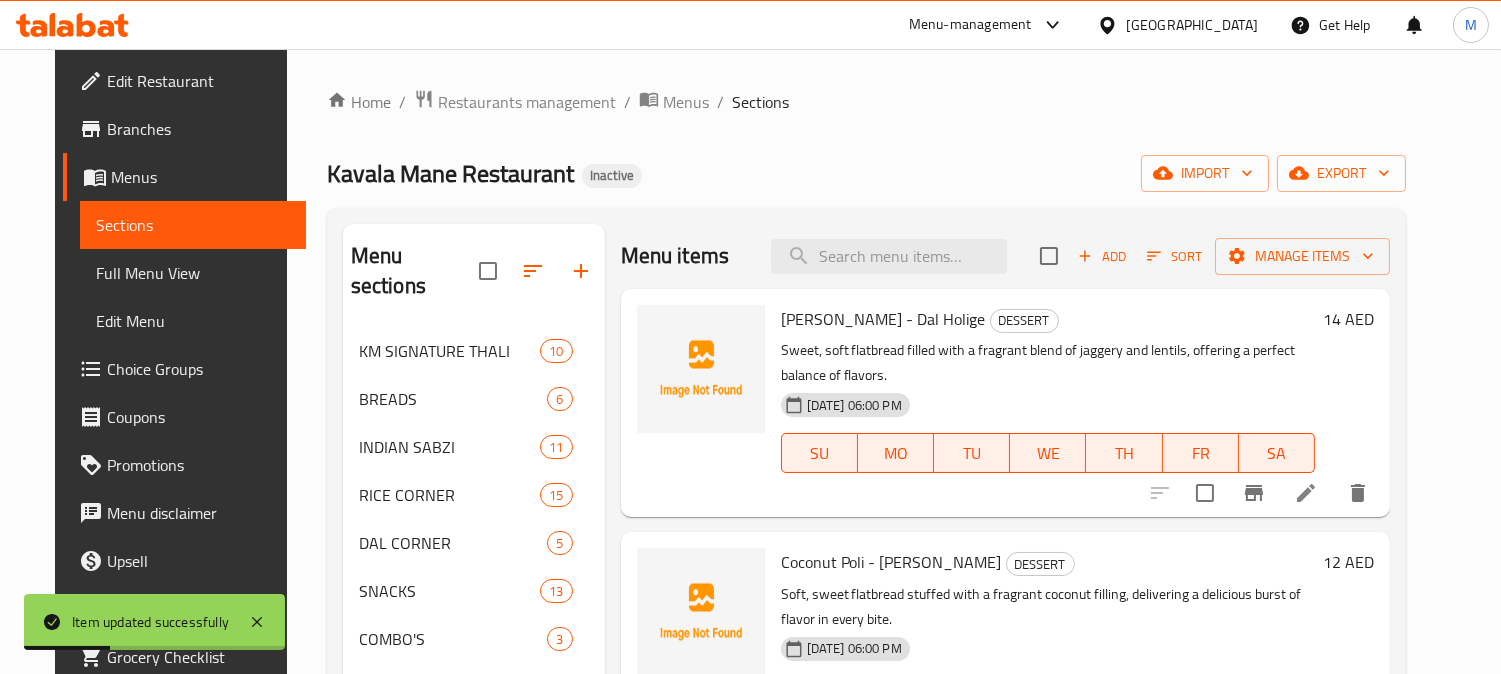 scroll, scrollTop: 590, scrollLeft: 0, axis: vertical 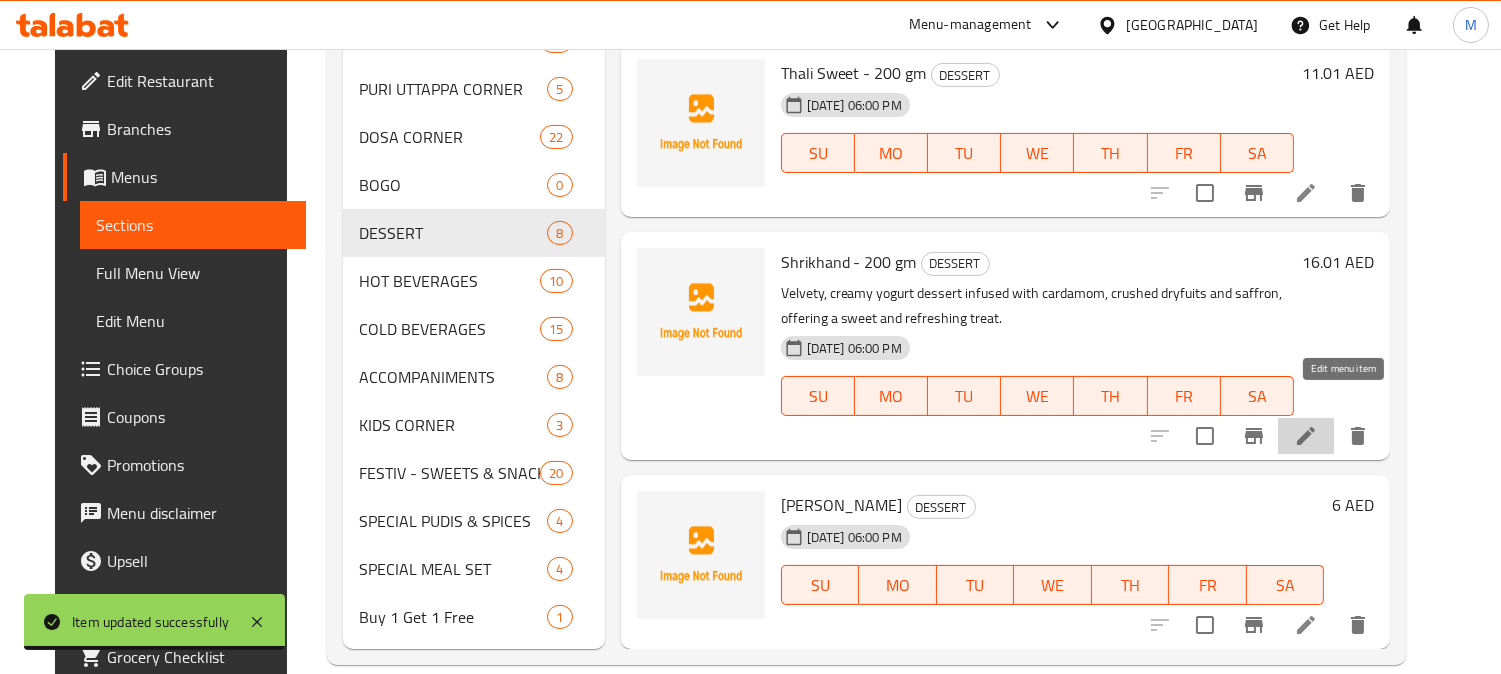 click 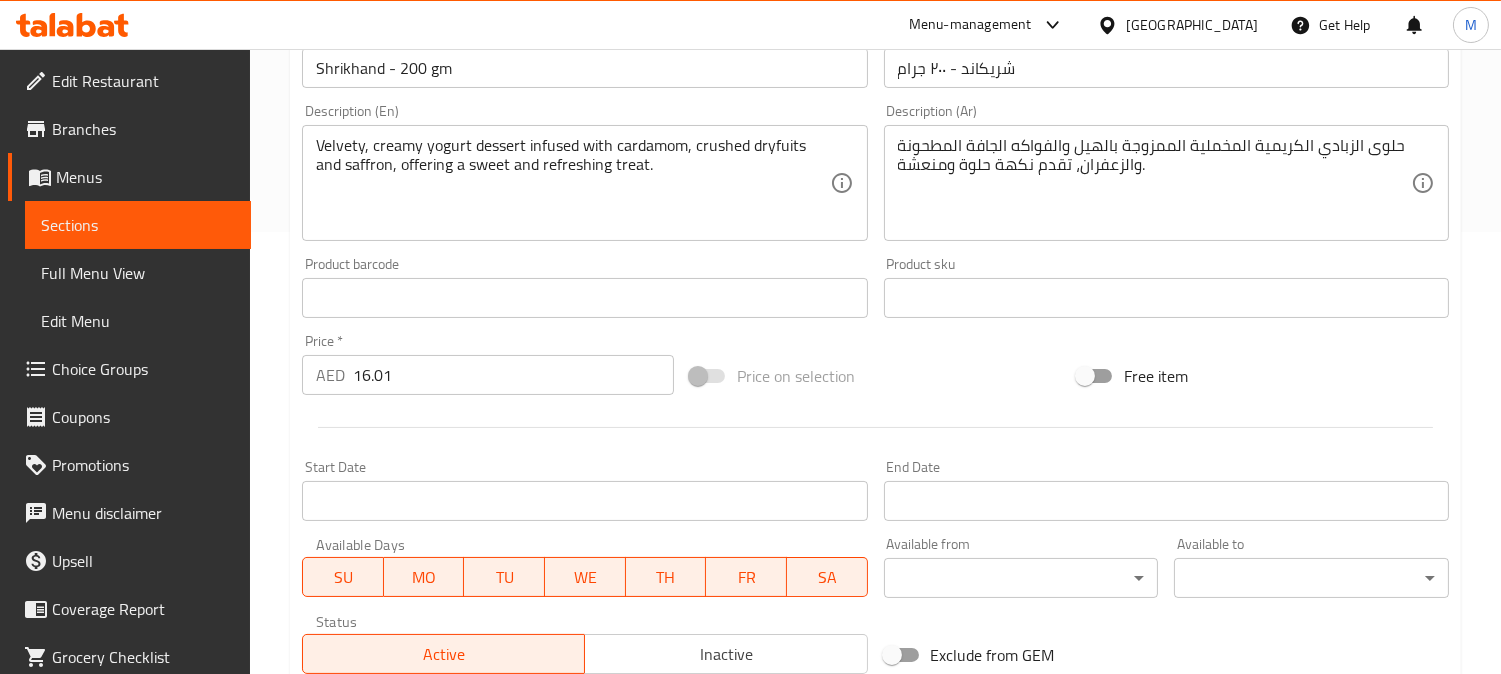 scroll, scrollTop: 501, scrollLeft: 0, axis: vertical 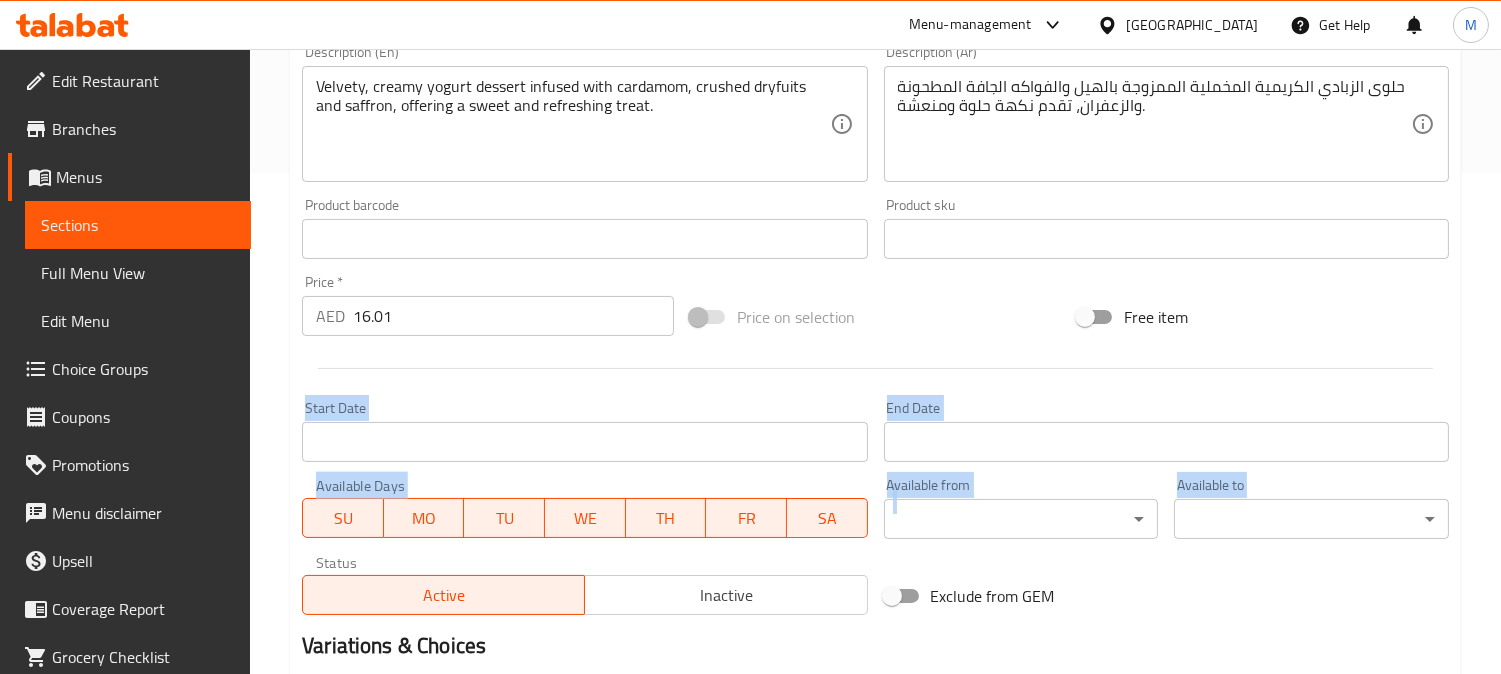 drag, startPoint x: 1494, startPoint y: 533, endPoint x: 544, endPoint y: 396, distance: 959.8276 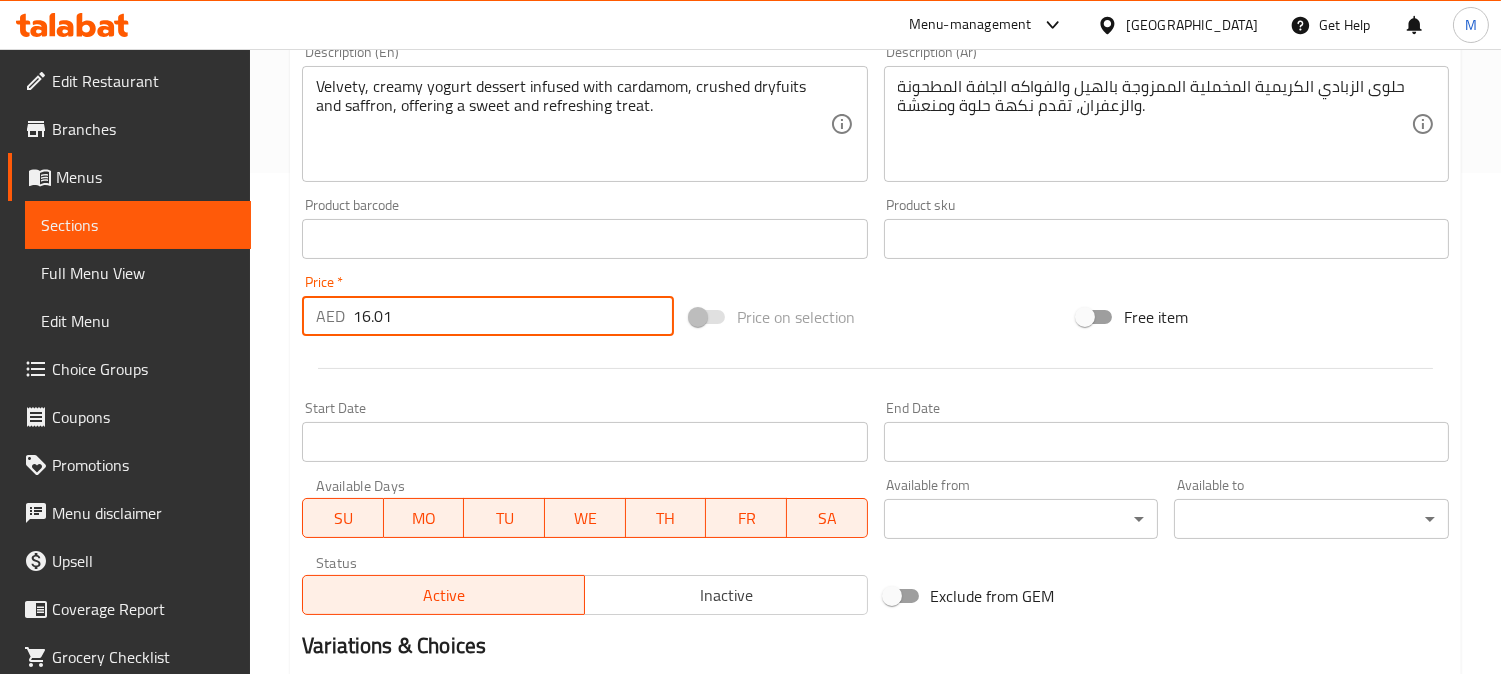 click on "16.01" at bounding box center (513, 316) 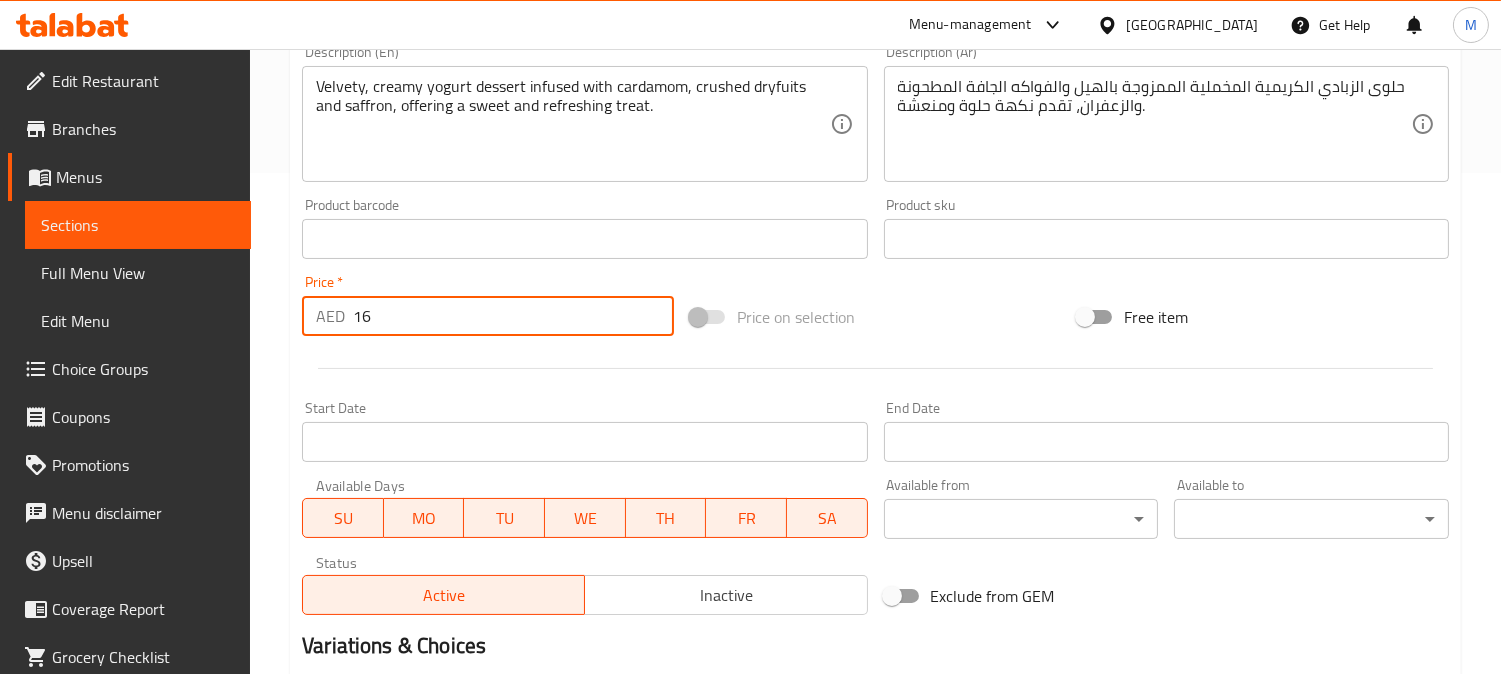 type on "16" 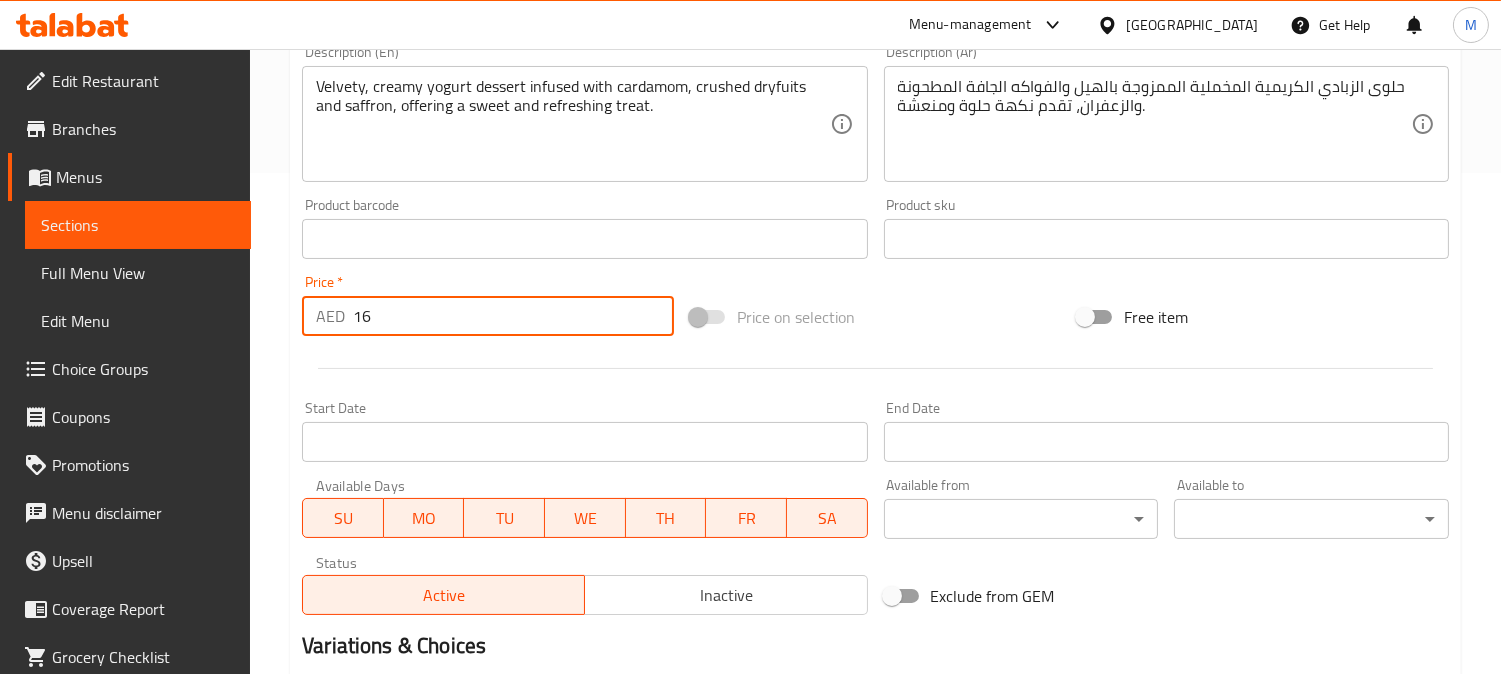 click on "Update" at bounding box center (439, 825) 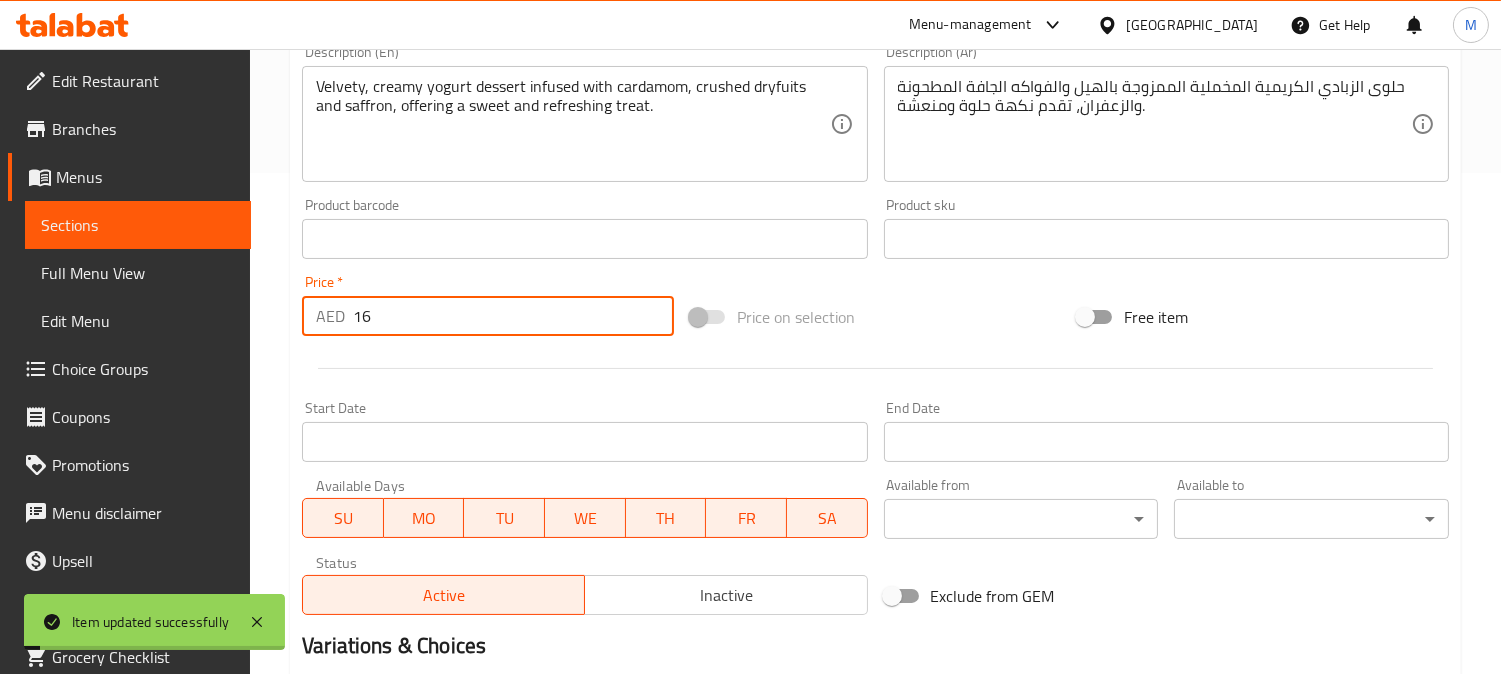 scroll, scrollTop: 0, scrollLeft: 0, axis: both 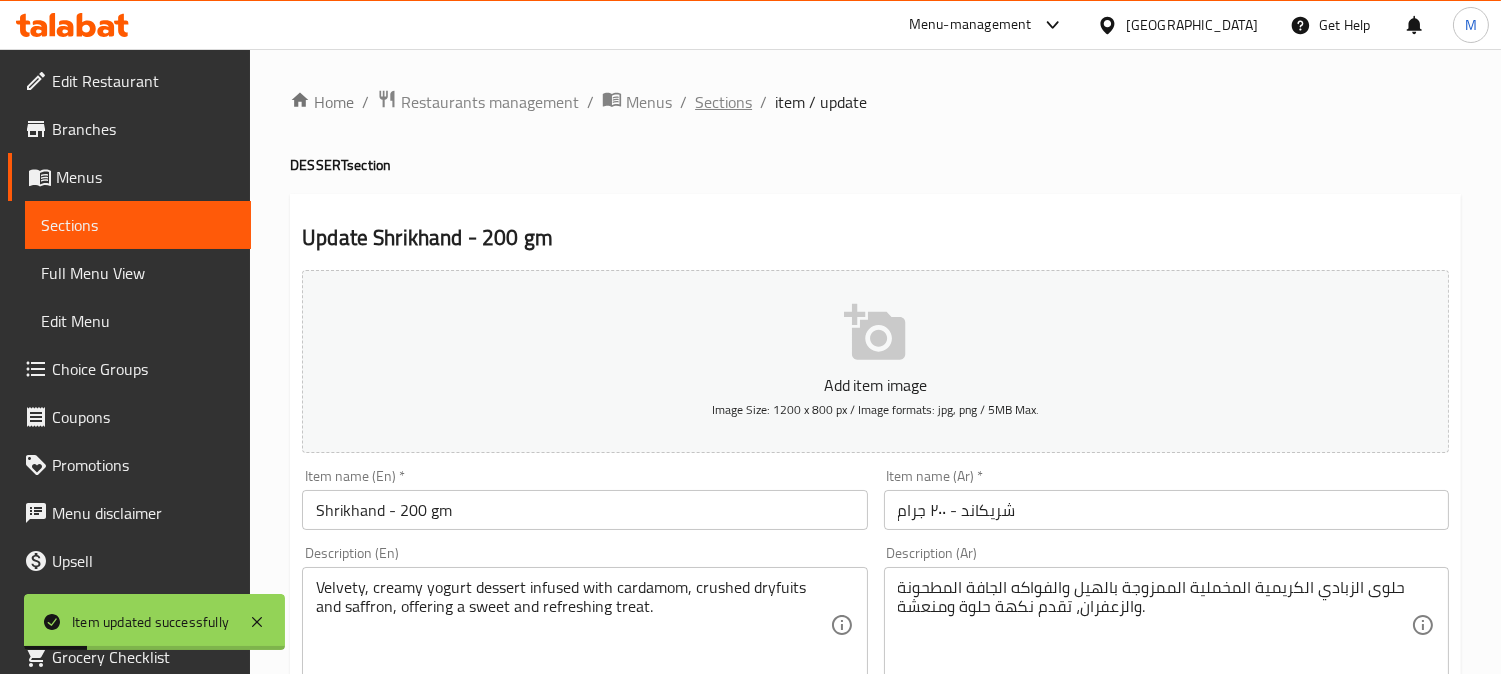 click on "Sections" at bounding box center (723, 102) 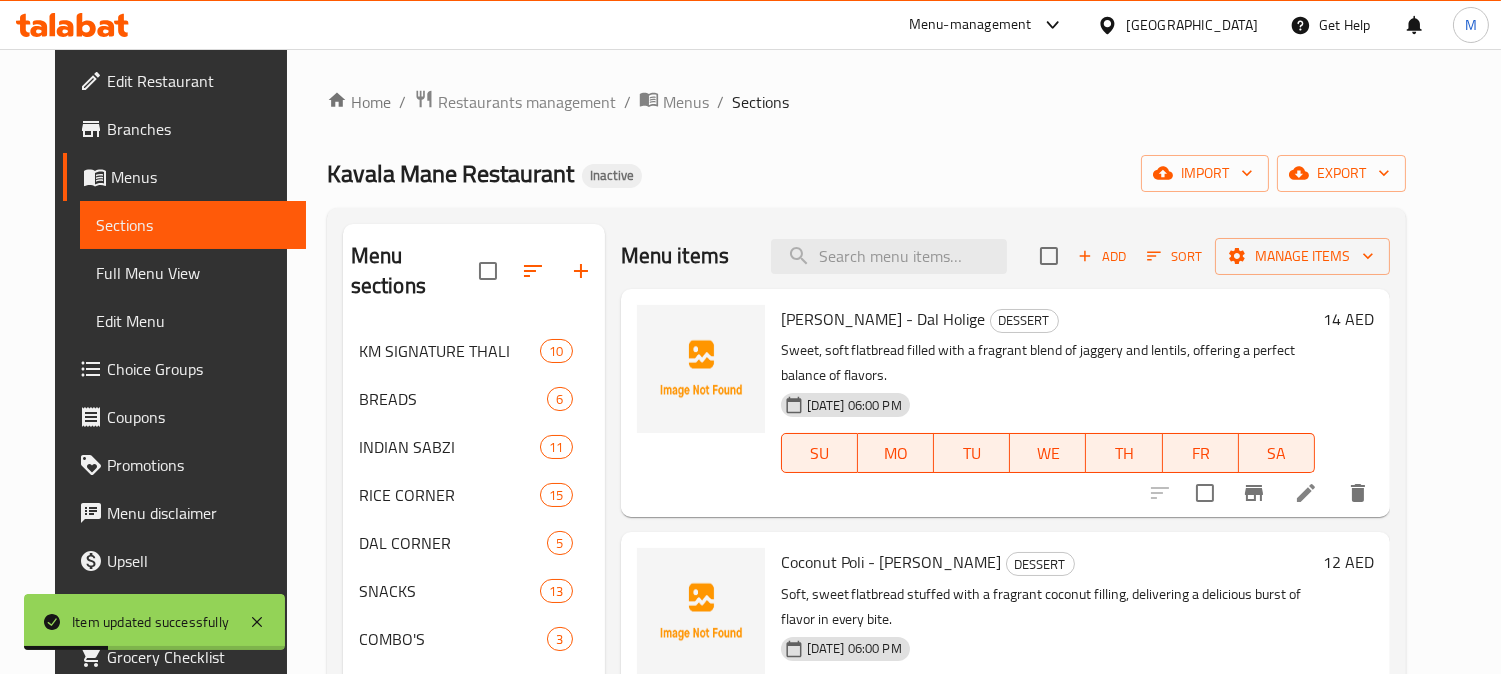 scroll, scrollTop: 590, scrollLeft: 0, axis: vertical 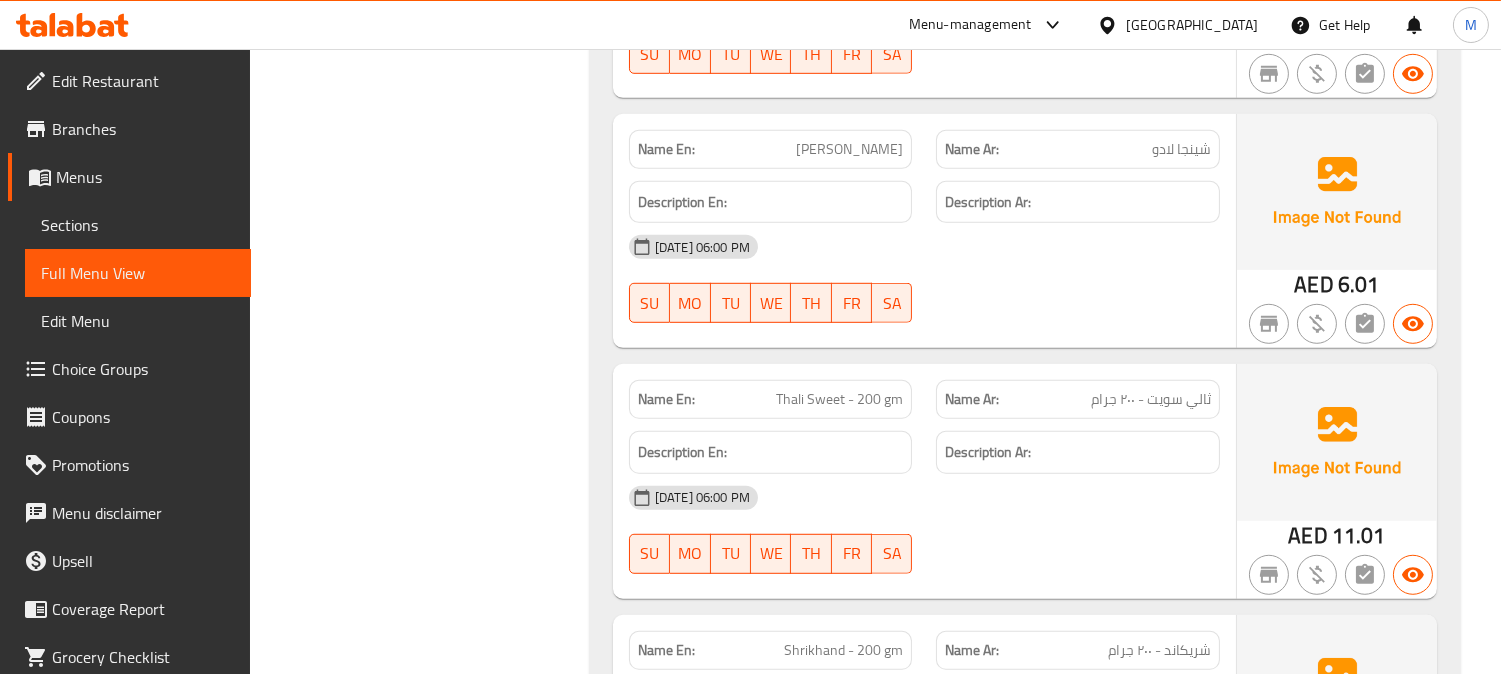 click on "(En):   COMBO'S (Ar): الكومبوس Name En: Thatte Idli Combo Name Ar: كومبو ثاتي إيدلي Description En: Tatte Idli (1pc), Mini Masala Dosa (1pc), Upma, Sheera, Sambar, Chutney Description Ar: تاتي إيدلي (1 قطعة)، ميني ماسالا دوسا (1 قطعة)، أبما، شيرا، [GEOGRAPHIC_DATA]، شوتني [DATE] 03:26 PM SU MO TU WE TH FR SA AED 34 Name En: Mini Tiffin Name Ar: ميني تيفين Description En: Mini Idli (10pcs), Mini Vada (10pcs), Mini Masala Dosa (1pc), Upma, Sheera, Sambar, Chutney. Description Ar: إيدلي ميني(10 قطع)، ميني فادا (10 قطع)، ميني ماسالا دوسا (1 قطعة)، أبما، شيرا، [GEOGRAPHIC_DATA]، شوتني [DATE] 03:26 PM SU MO TU WE TH FR SA AED 34 Name En: Aamras Combo Name Ar: كومبو امارس Description En: Puri (2pcs) Aamras, Mini Masala Dosa (1pc), Upma, Sheera, Sambar, Chutney. Description Ar: [DATE] 03:26 PM SU MO TU WE TH FR SA AED 34 (En):   MANGO SPECIAL (Ar): Name En: Name Ar:" at bounding box center (1025, 9090) 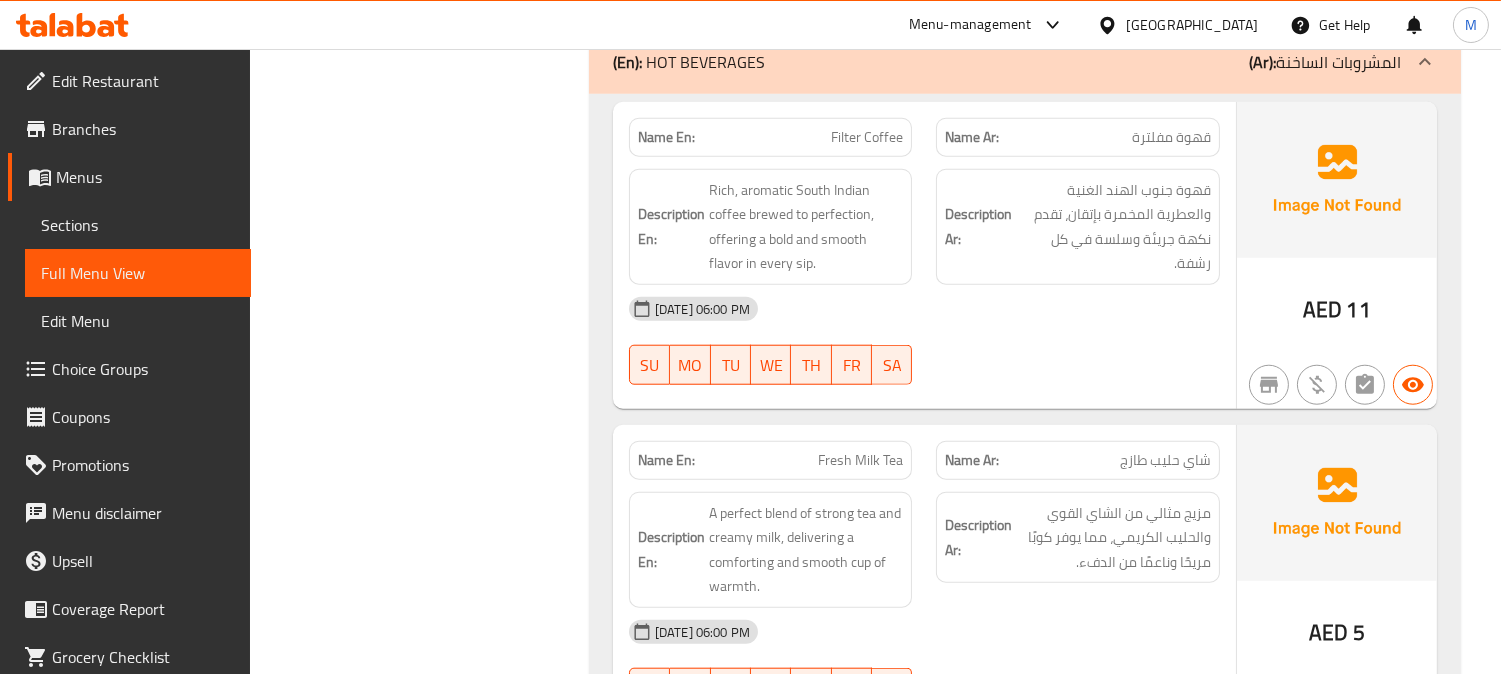 scroll, scrollTop: 3492, scrollLeft: 0, axis: vertical 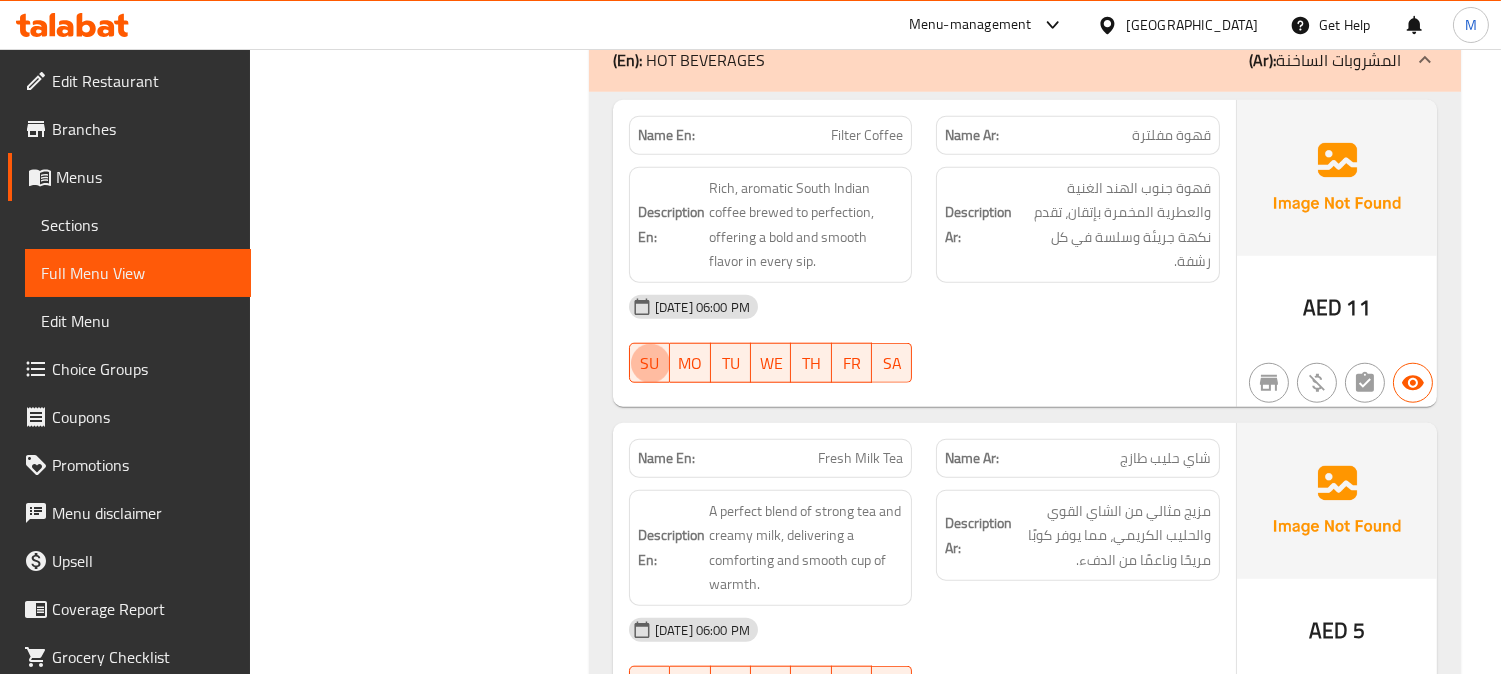 type on "0" 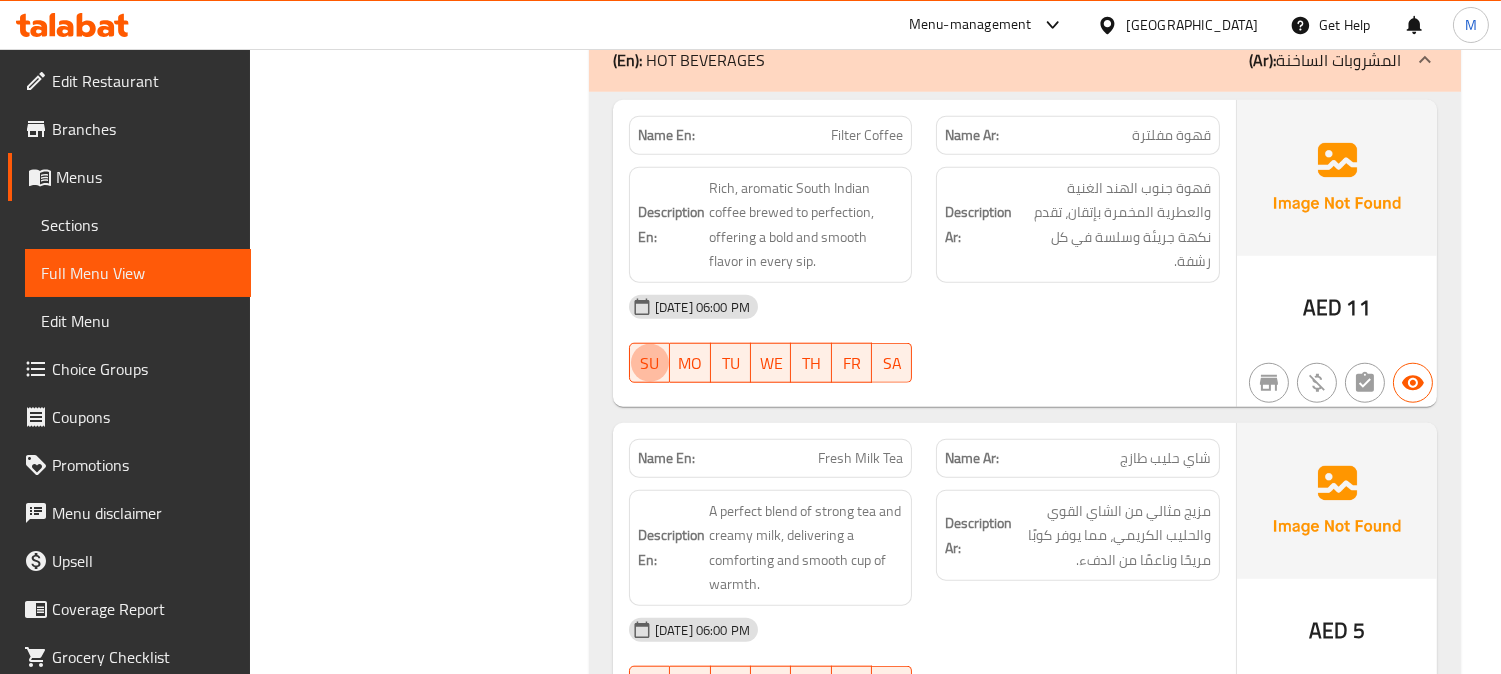 click on "[DATE] 06:00 PM" at bounding box center [924, -2192] 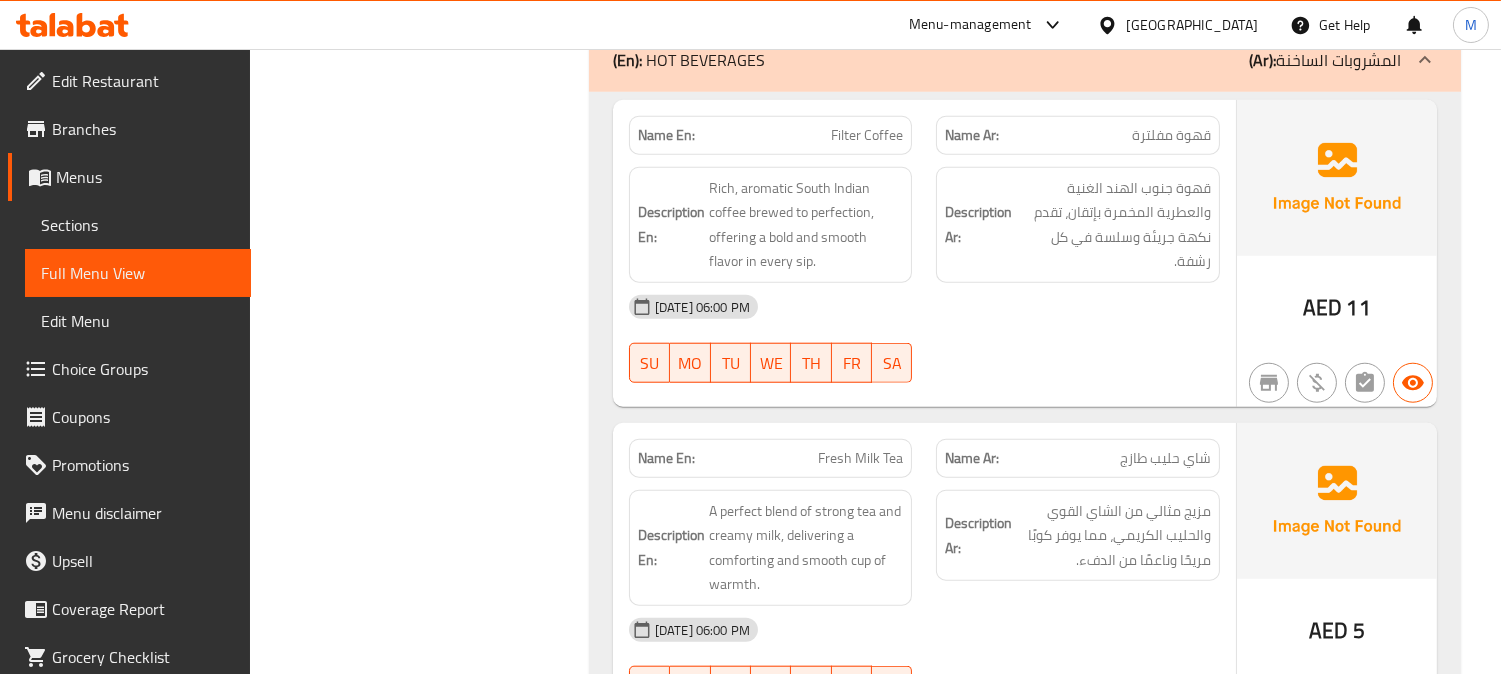 click on "[DATE] 06:00 PM" at bounding box center (924, -2192) 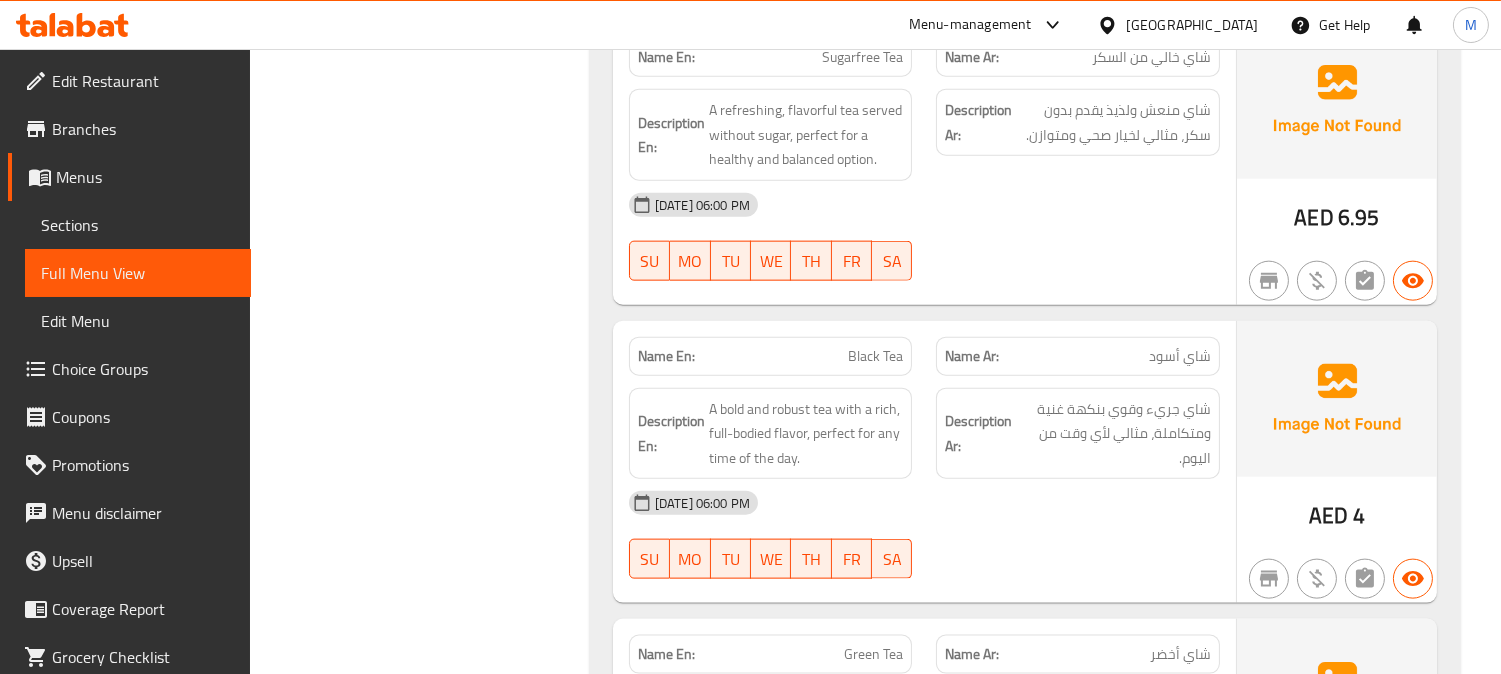 scroll, scrollTop: 4470, scrollLeft: 0, axis: vertical 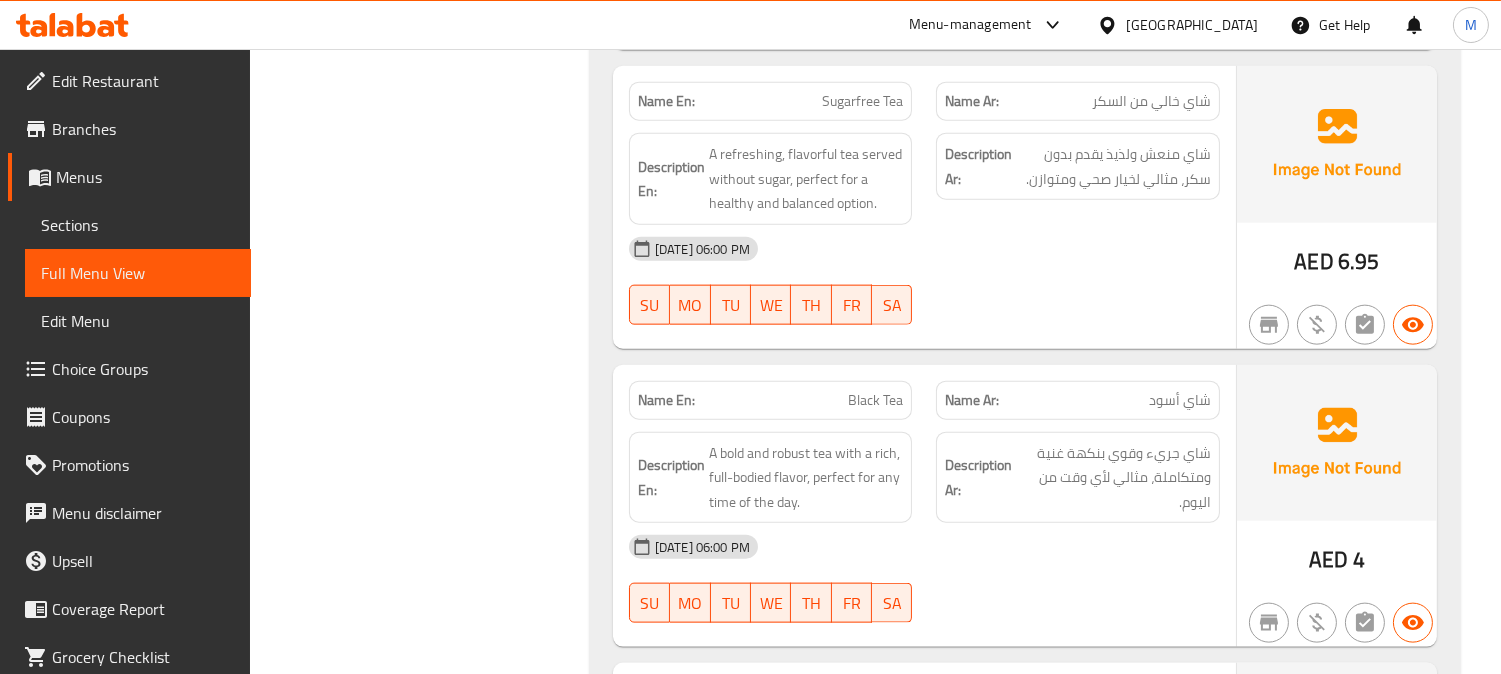 click on "Name En: Sugarfree Tea Name Ar: شاي خالي من السكر Description En: A refreshing, flavorful tea served without sugar, perfect for a healthy and balanced option. Description Ar: شاي منعش ولذيذ يقدم بدون سكر، مثالي لخيار صحي ومتوازن. [DATE] 06:00 PM SU MO TU WE TH FR SA" at bounding box center [924, -2234] 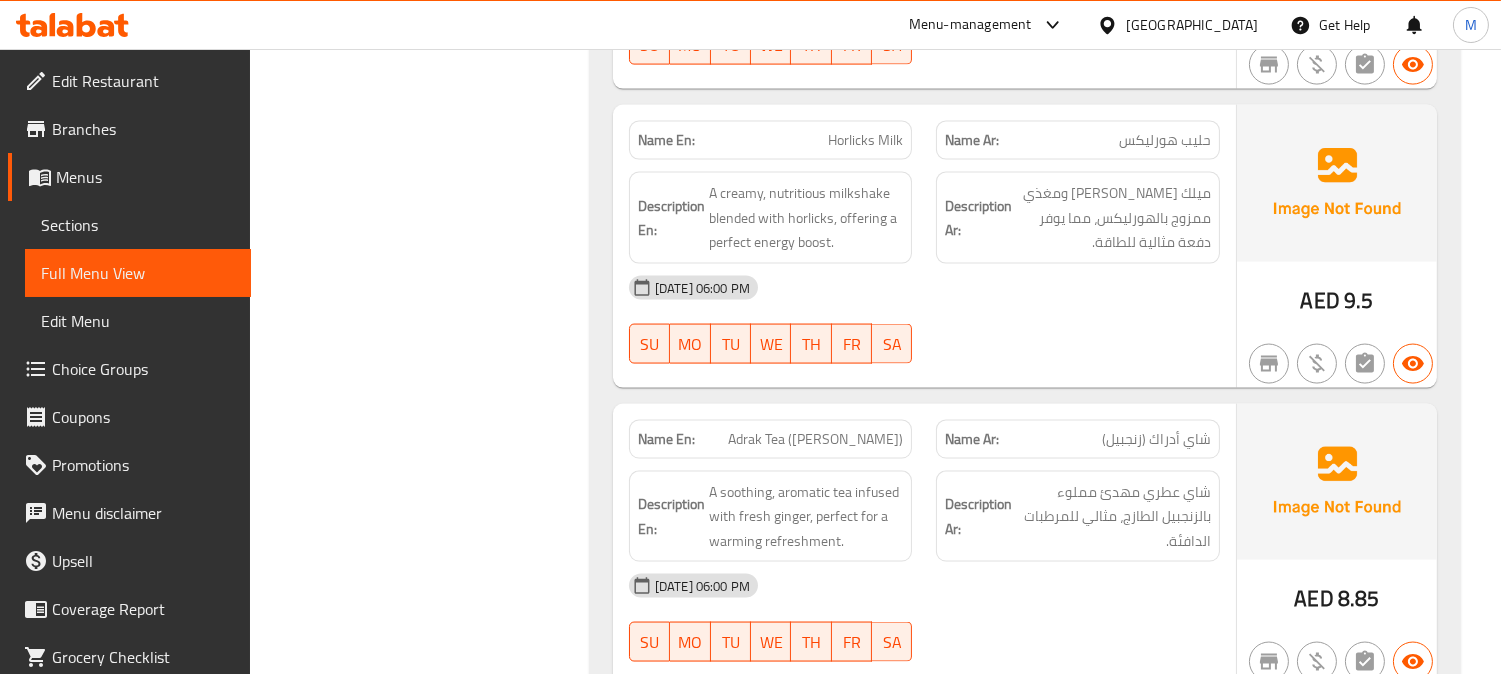 scroll, scrollTop: 5670, scrollLeft: 0, axis: vertical 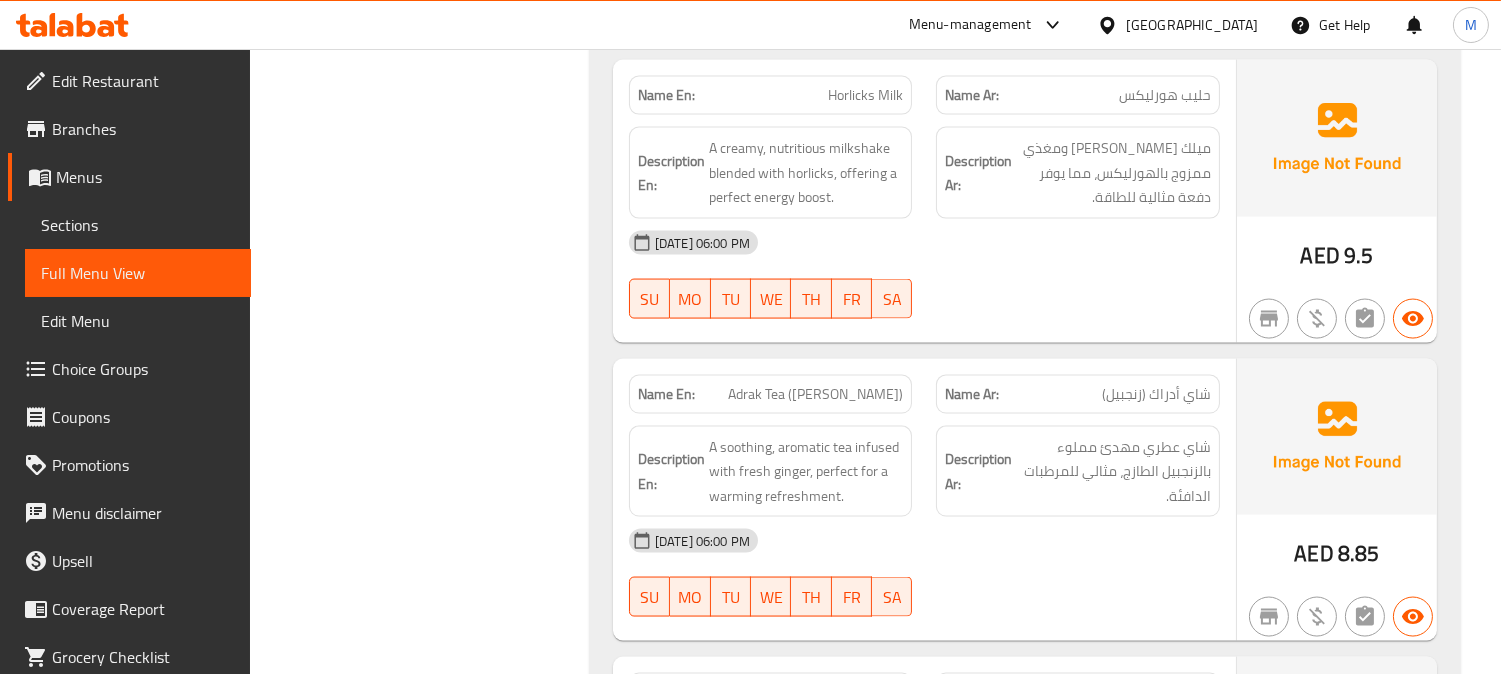 click on "AED 9.5" at bounding box center (1337, -2323) 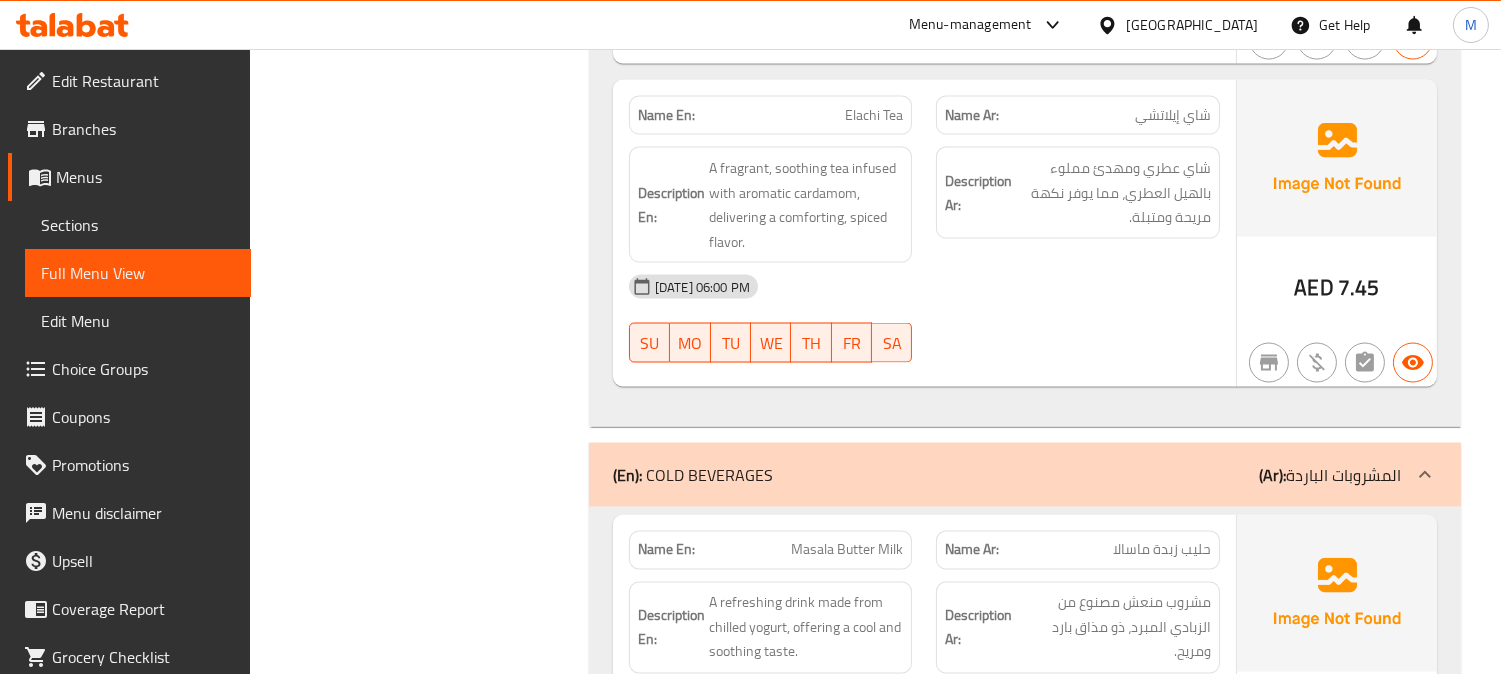 scroll, scrollTop: 6292, scrollLeft: 0, axis: vertical 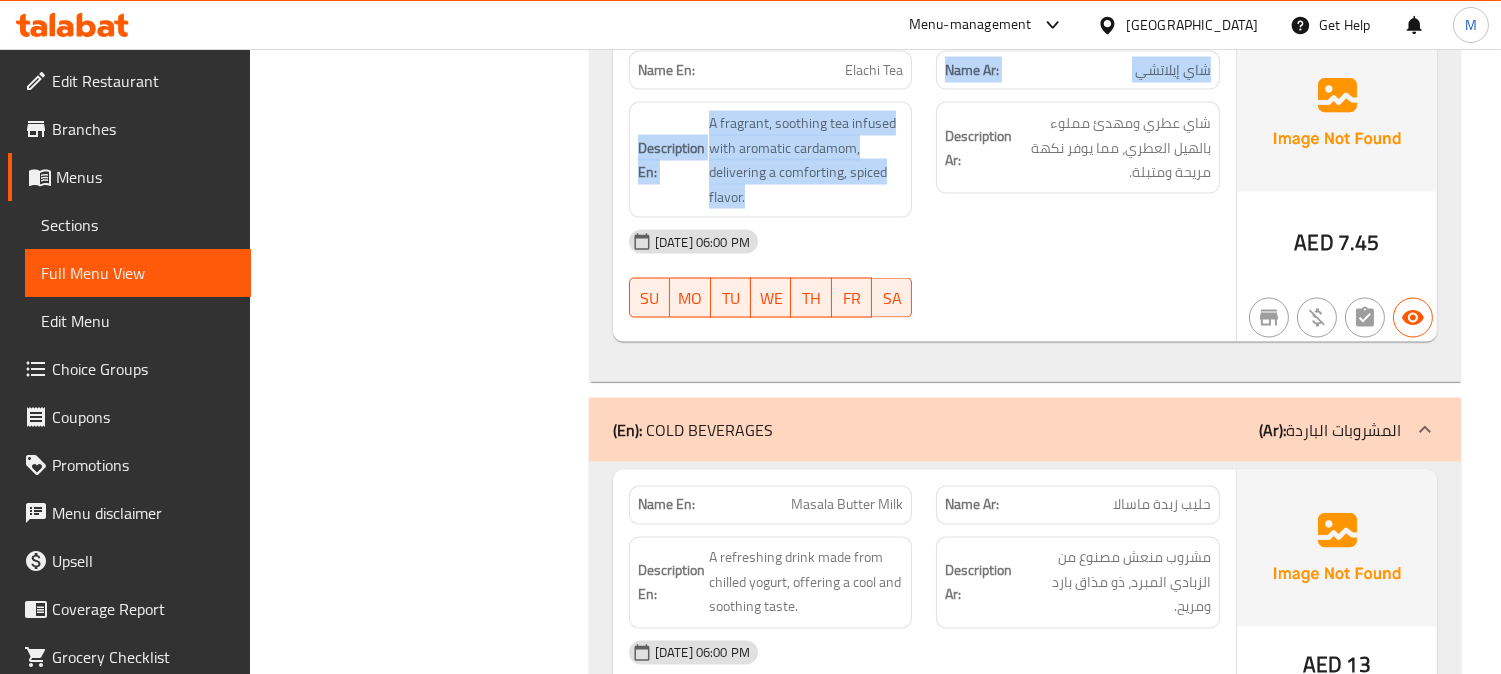 drag, startPoint x: 923, startPoint y: 207, endPoint x: 943, endPoint y: 16, distance: 192.04427 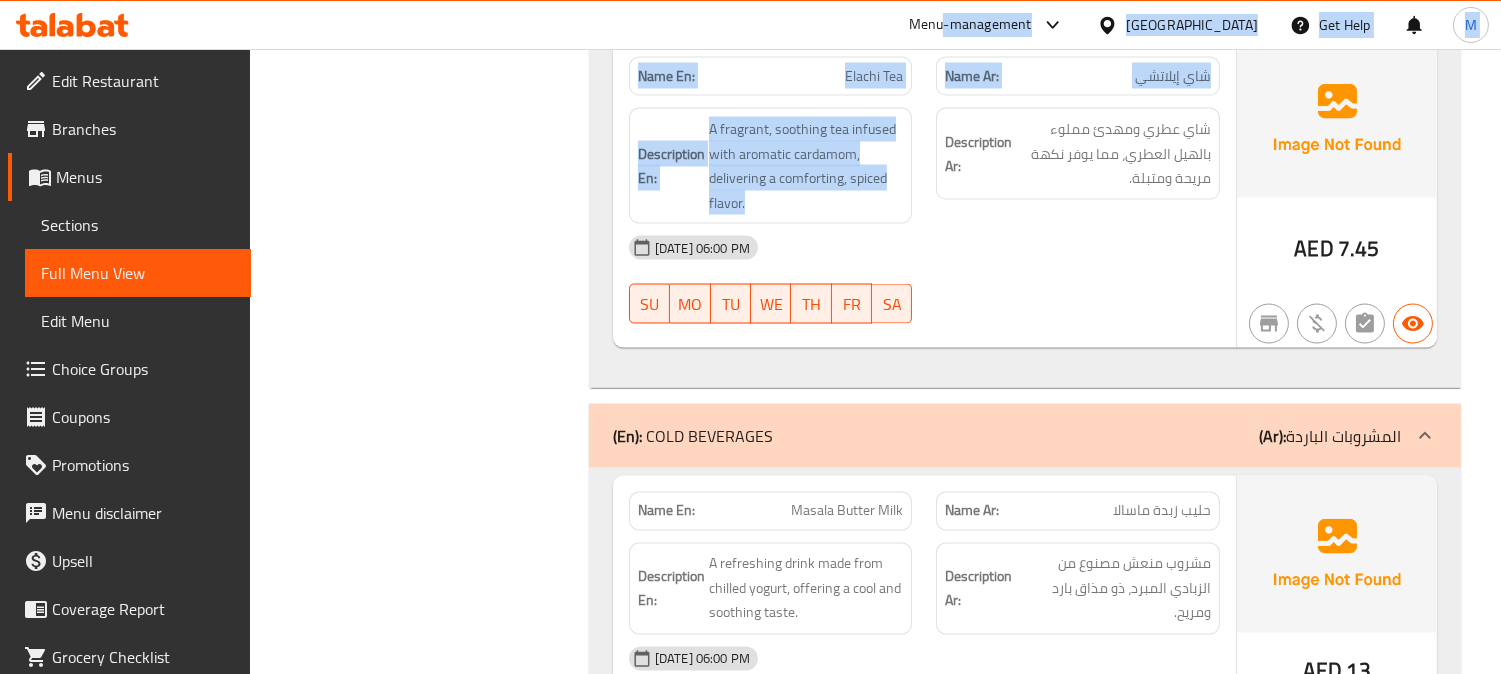 click on "Description En: A fragrant, soothing tea infused with aromatic cardamom, delivering a comforting, spiced flavor." at bounding box center [771, 166] 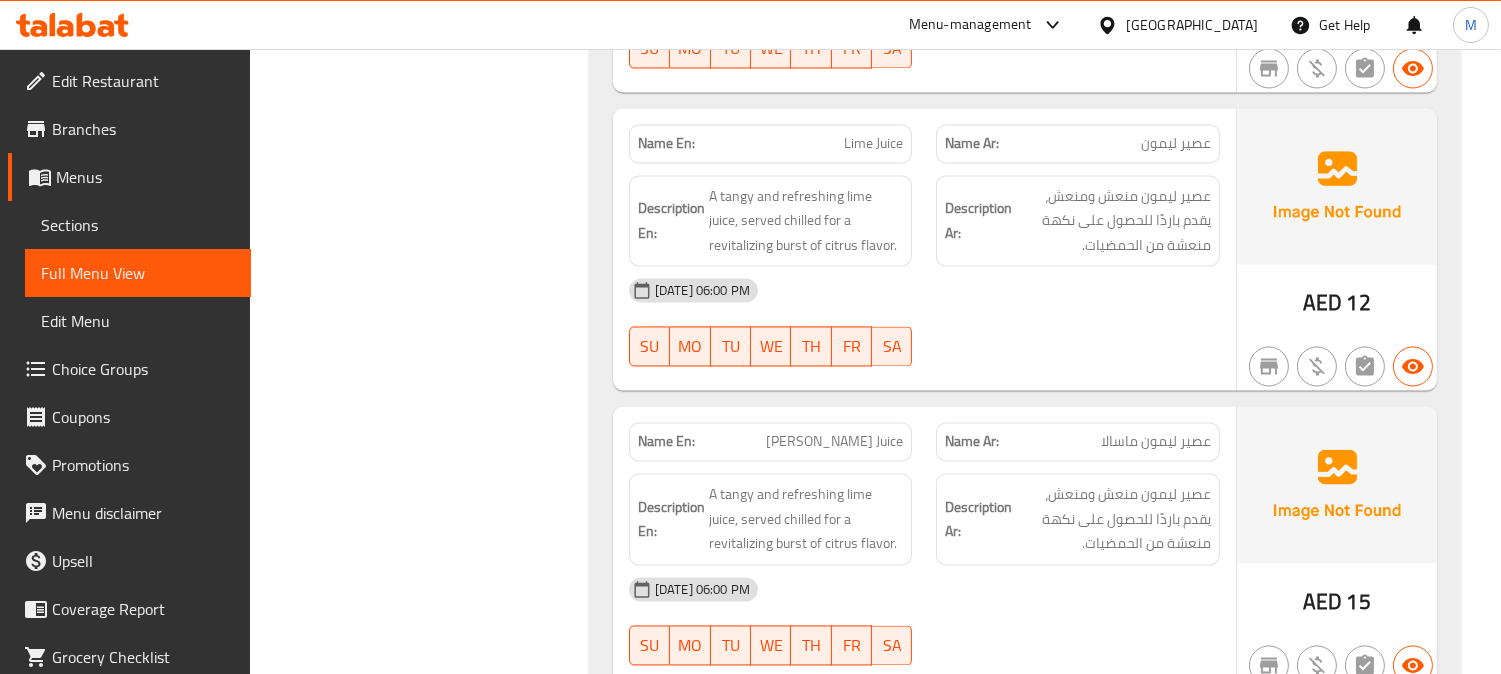 scroll, scrollTop: 6997, scrollLeft: 0, axis: vertical 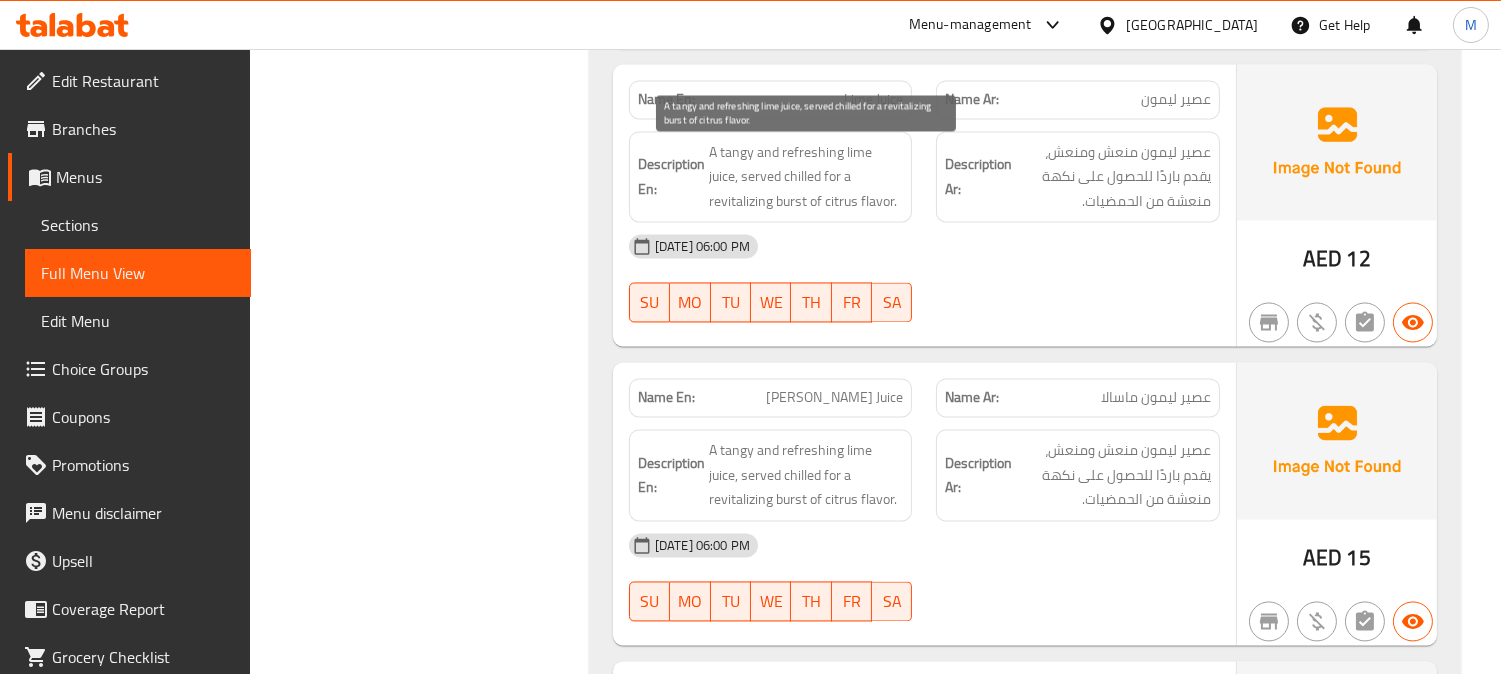 click on "A tangy and refreshing lime juice, served chilled for a revitalizing burst of citrus flavor." at bounding box center (806, 177) 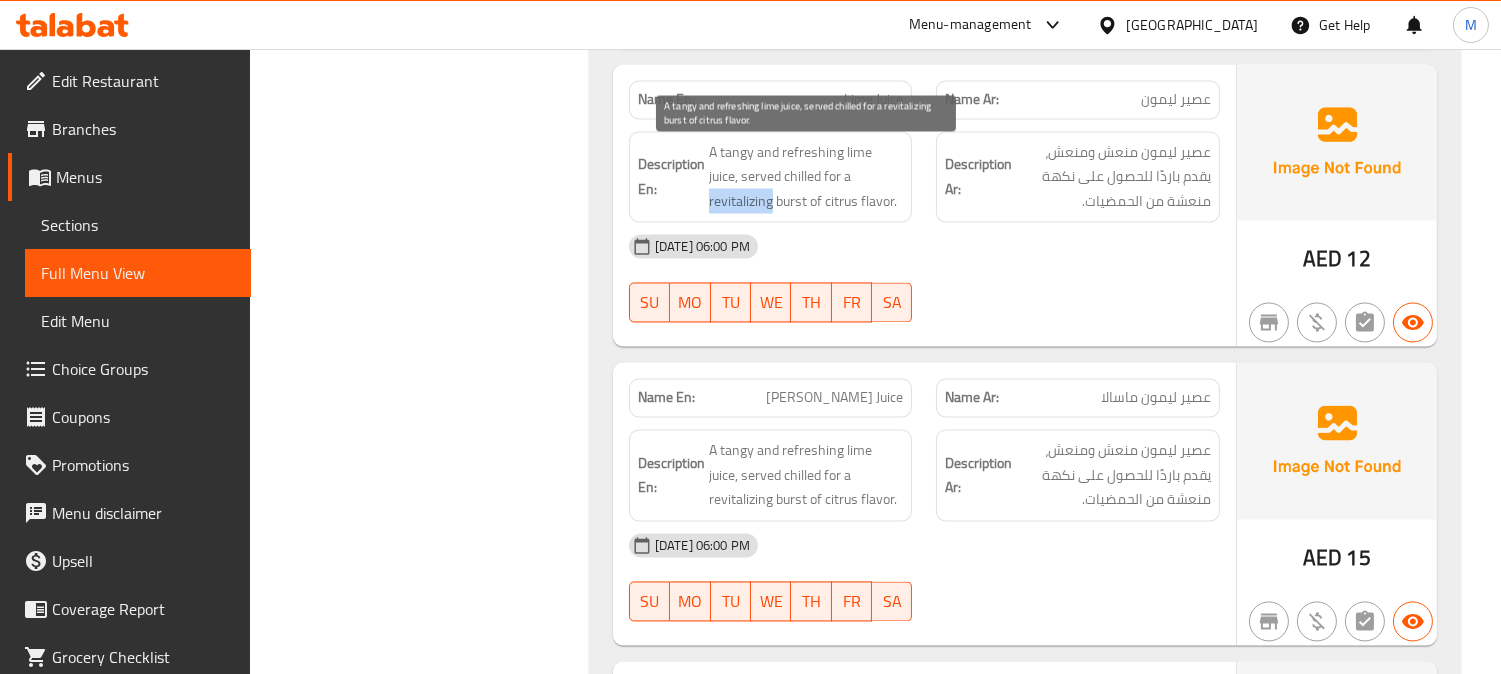 click on "A tangy and refreshing lime juice, served chilled for a revitalizing burst of citrus flavor." at bounding box center [806, 177] 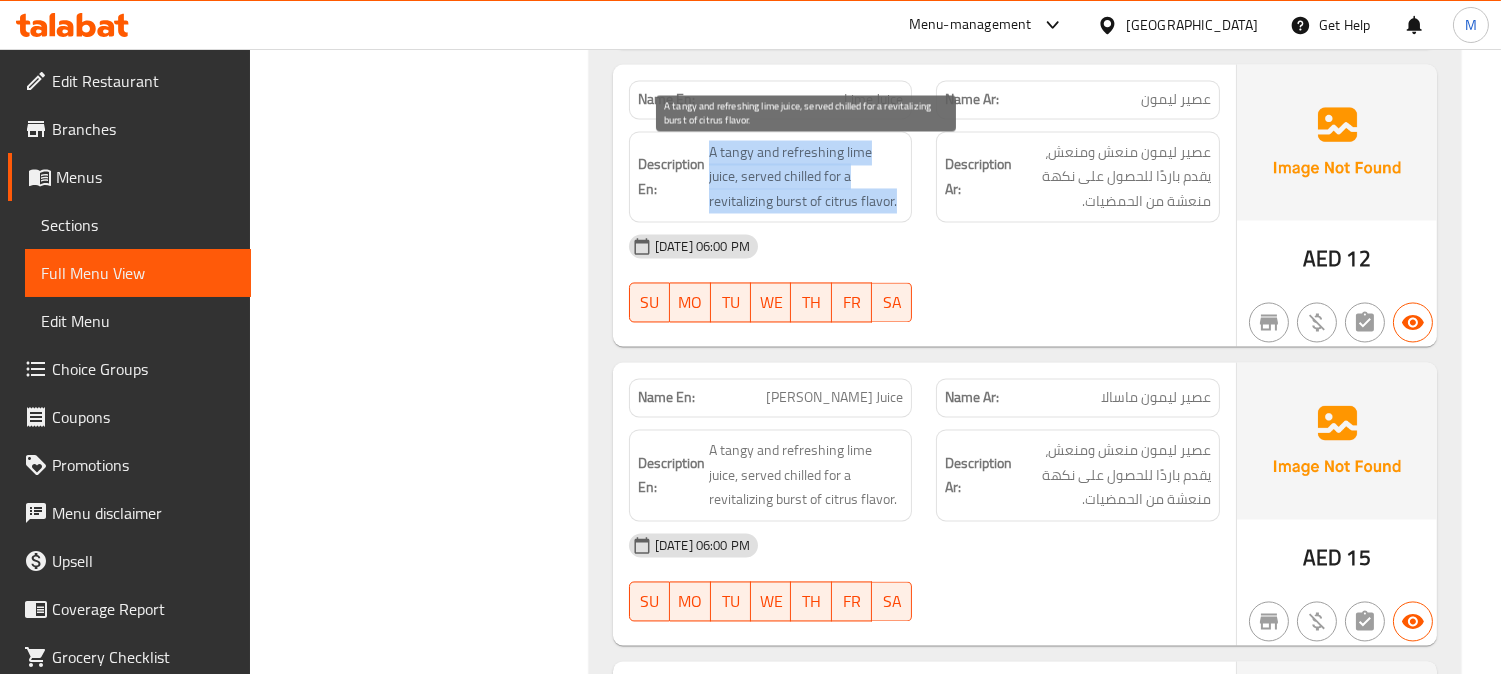 click on "A tangy and refreshing lime juice, served chilled for a revitalizing burst of citrus flavor." at bounding box center (806, 177) 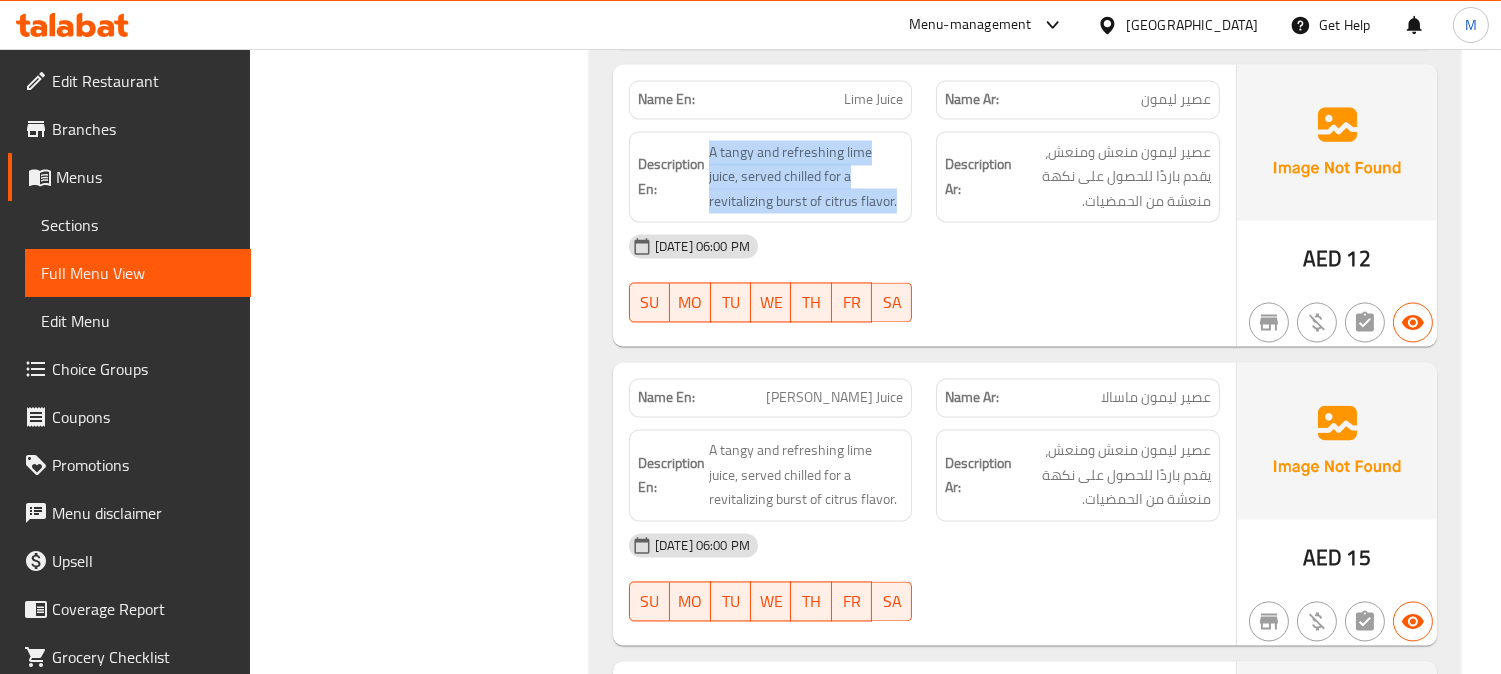 click on "Description En: A tangy and refreshing lime juice, served chilled for a revitalizing burst of citrus flavor." at bounding box center [771, -5456] 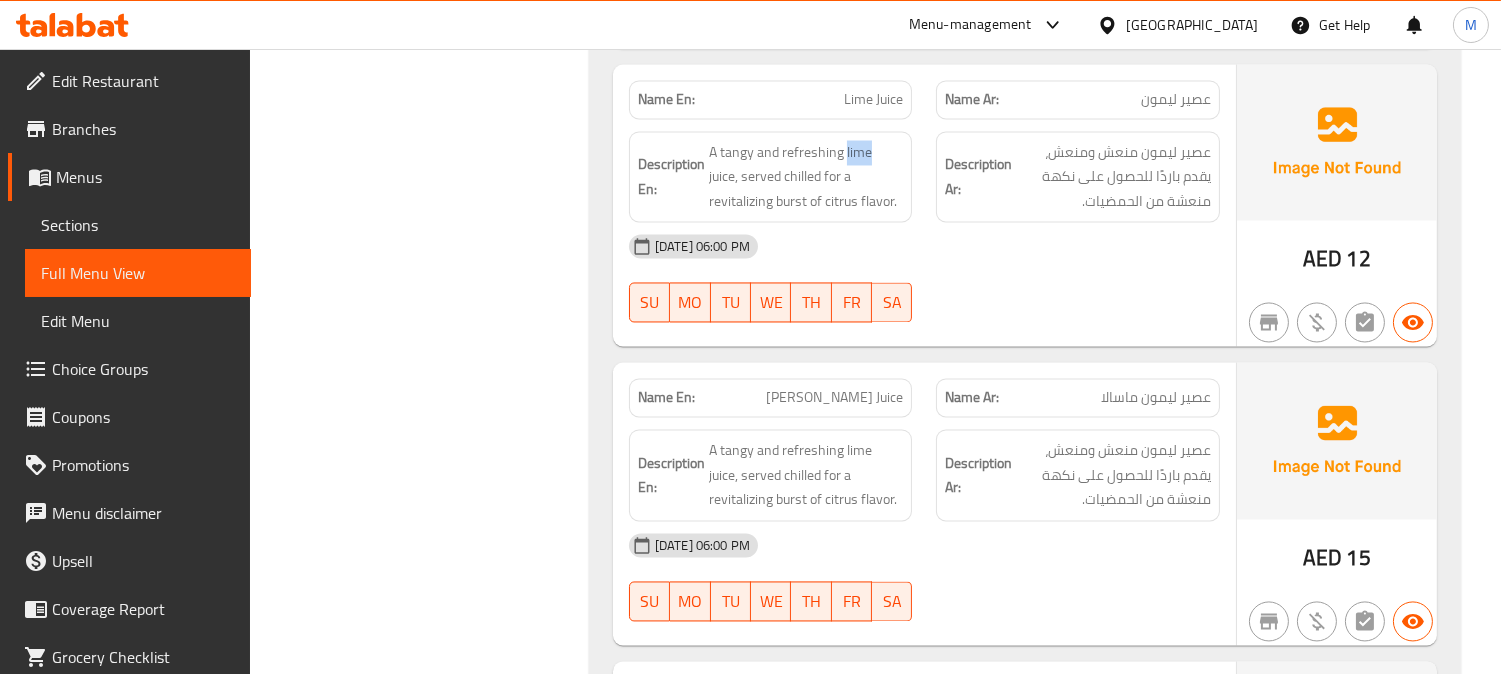 click on "Description En: A tangy and refreshing lime juice, served chilled for a revitalizing burst of citrus flavor." at bounding box center [771, -5456] 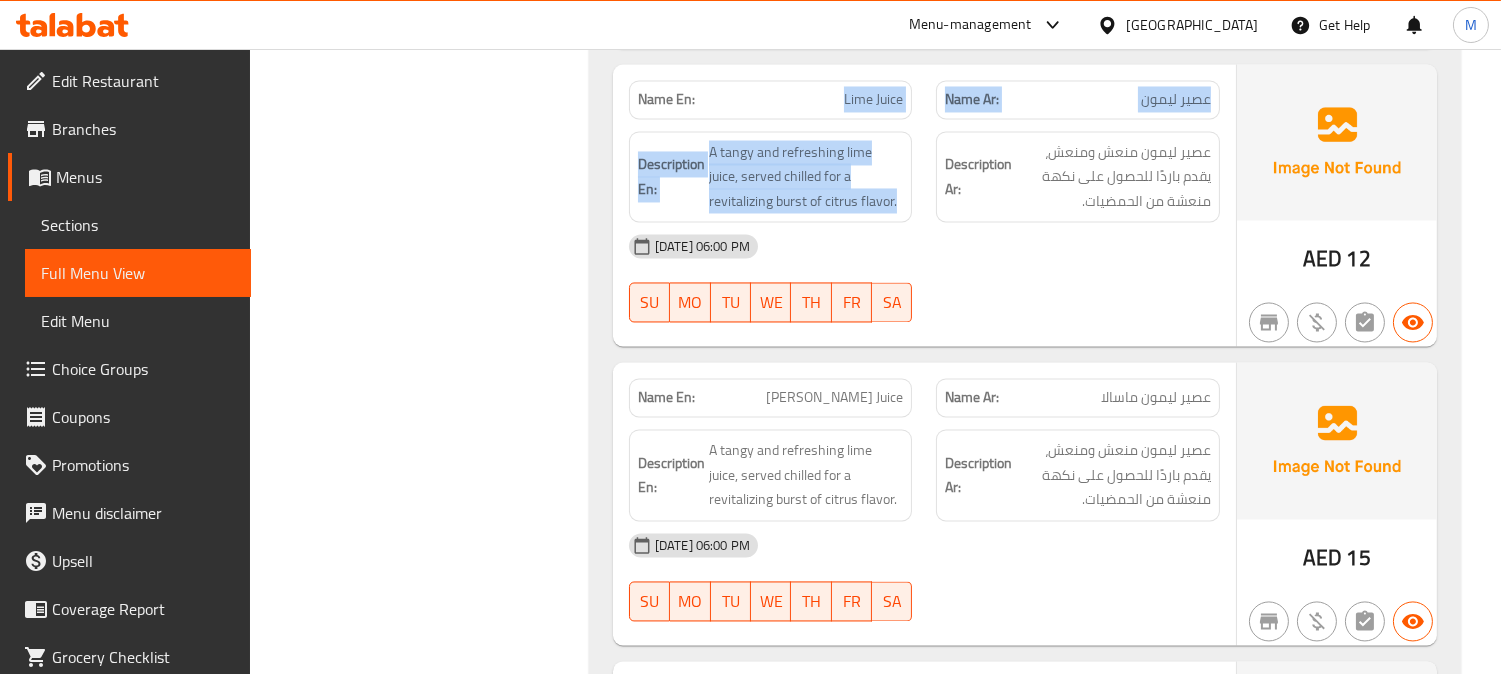 drag, startPoint x: 847, startPoint y: 122, endPoint x: 857, endPoint y: 106, distance: 18.867962 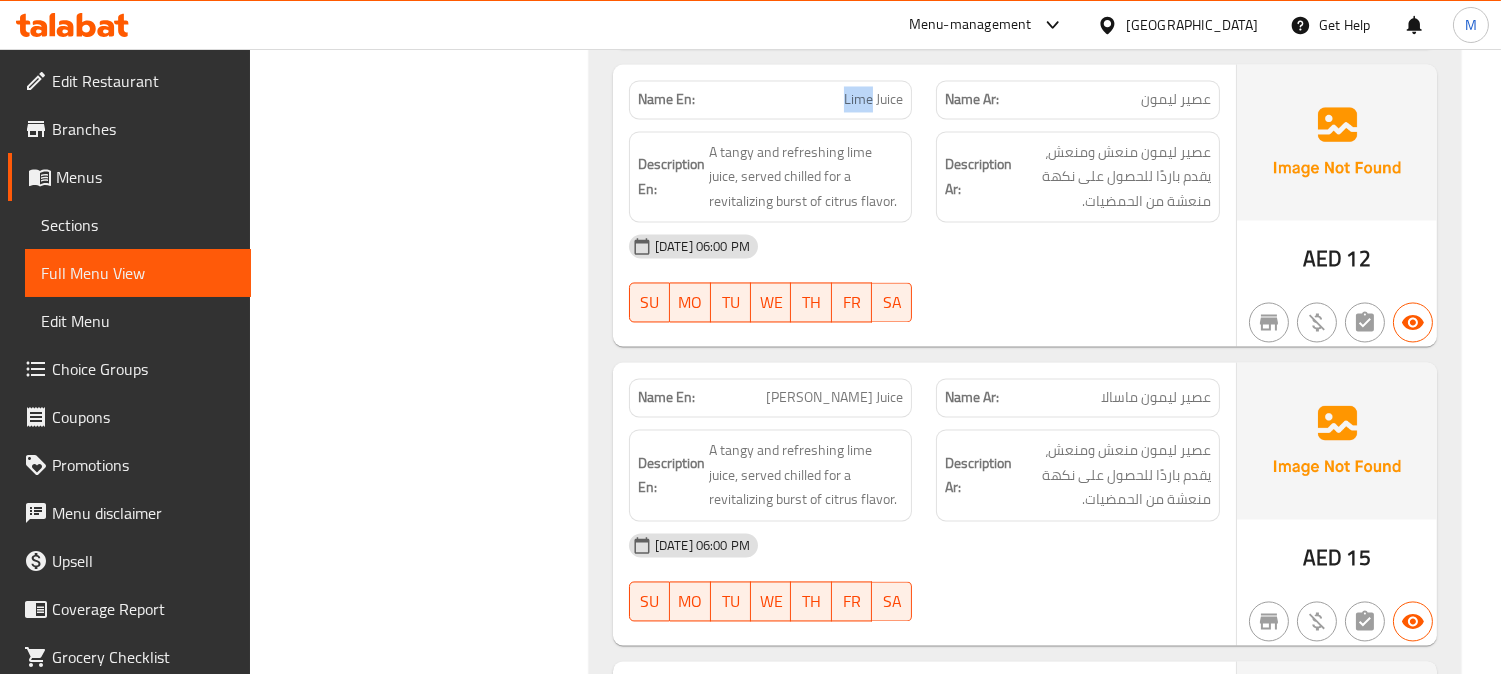 click on "Lime Juice" at bounding box center (807, -5546) 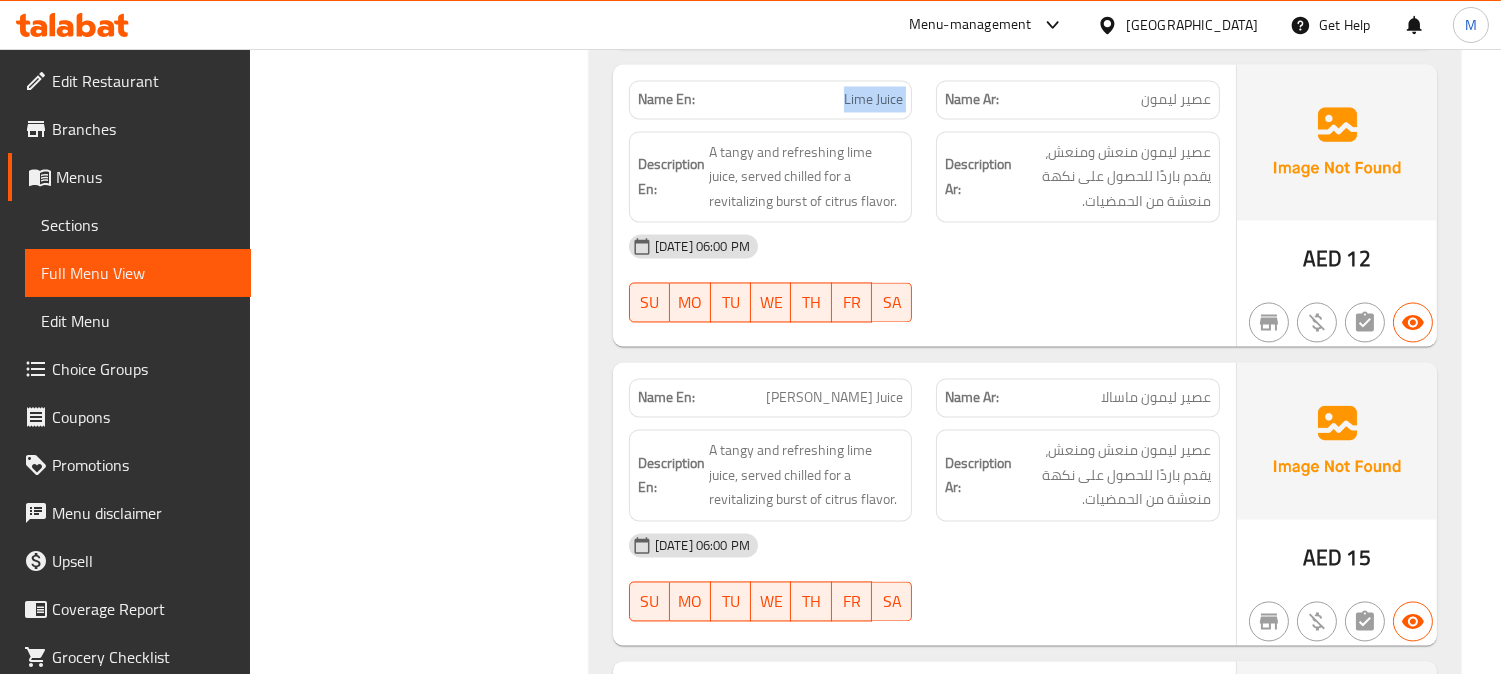 click on "Lime Juice" at bounding box center (807, -5546) 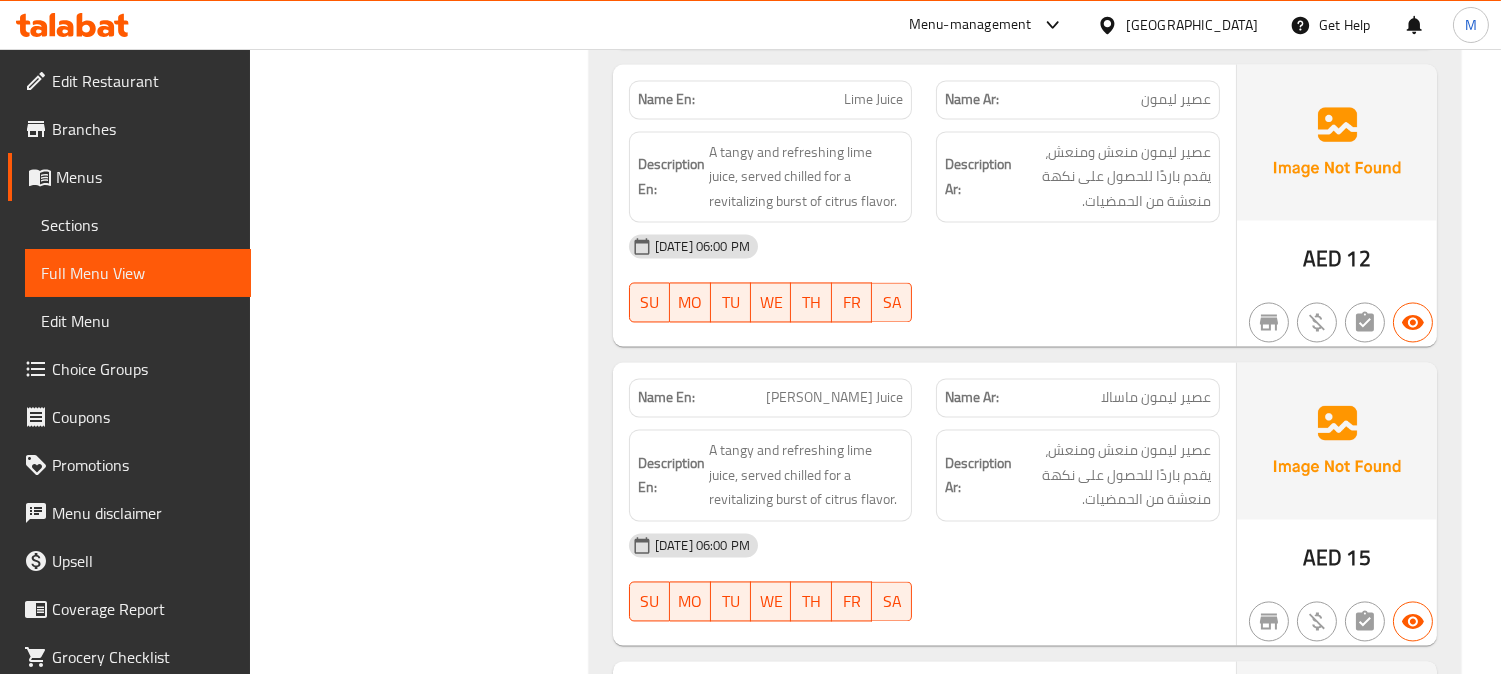 click at bounding box center (1078, -5298) 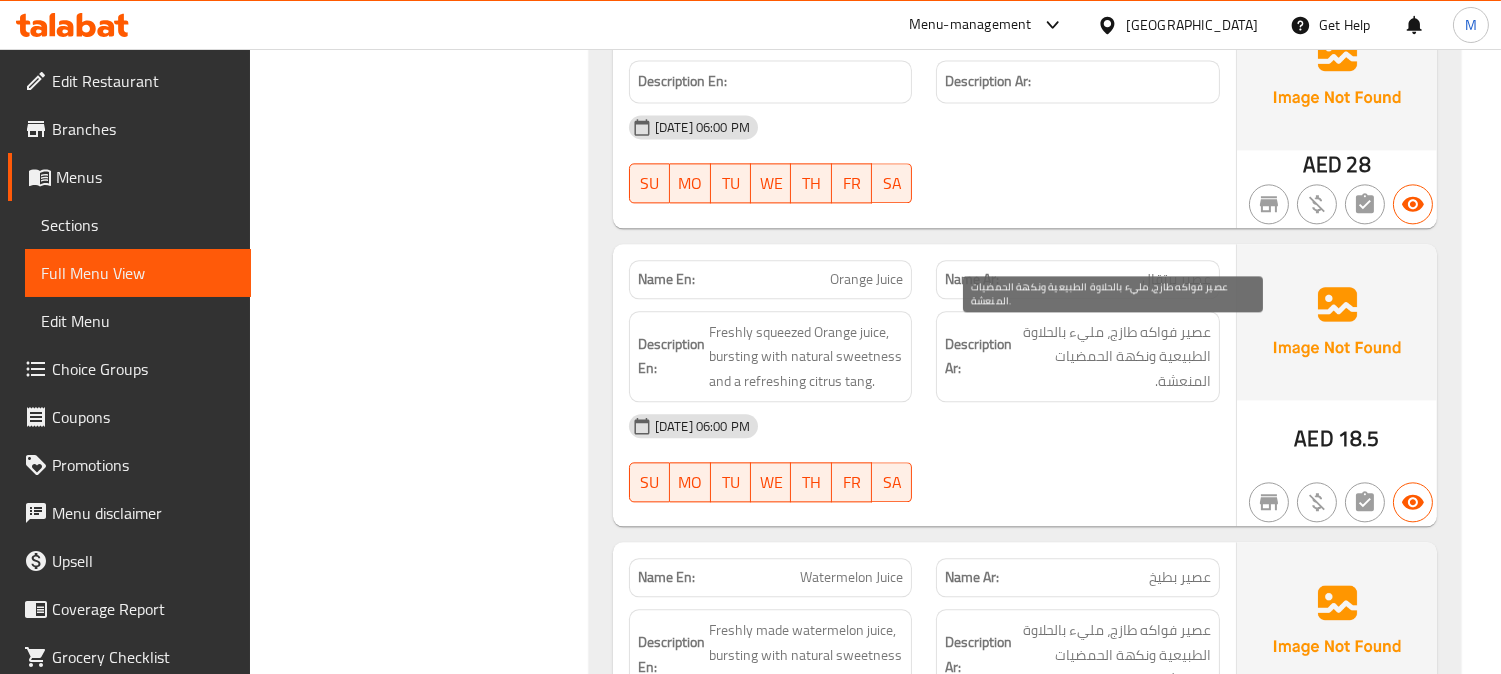 scroll, scrollTop: 8464, scrollLeft: 0, axis: vertical 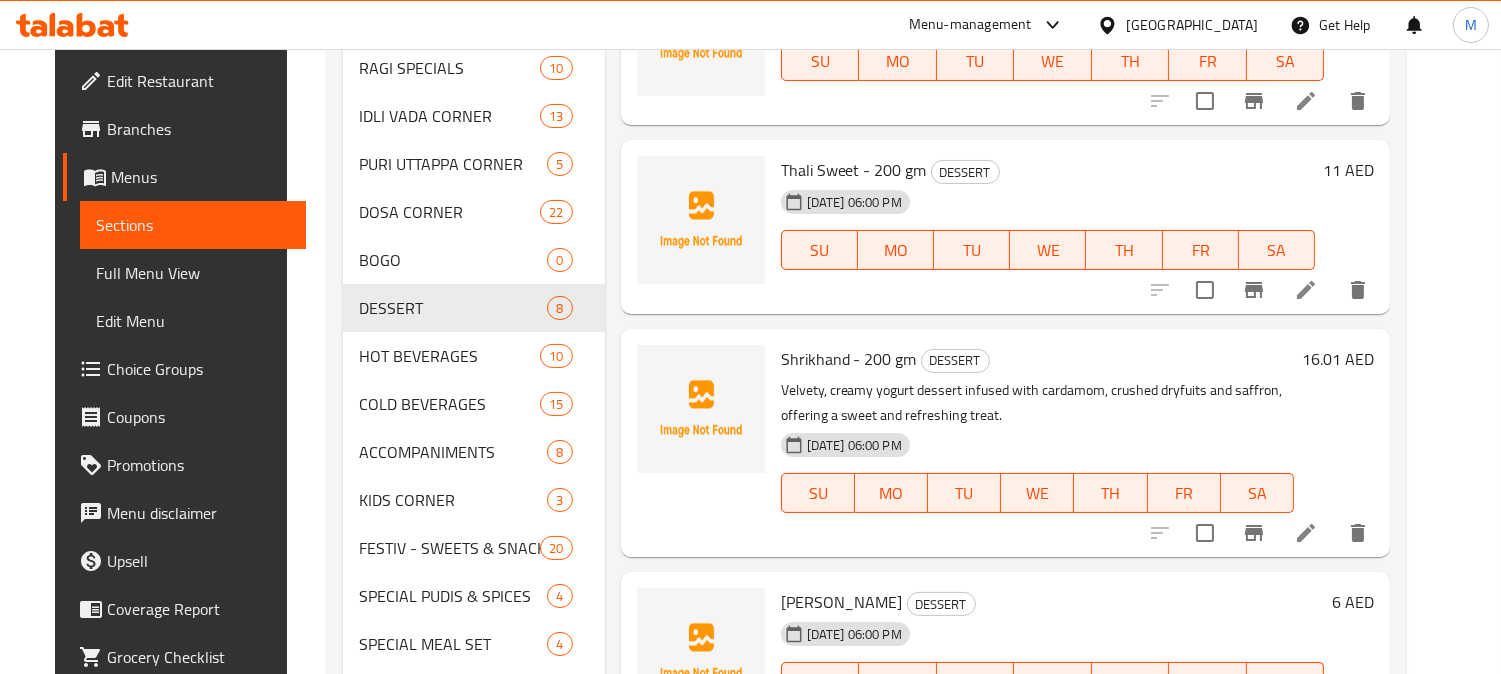 click on "Home / Restaurants management / Menus / Sections Kavala Mane Restaurant Inactive import export Menu sections KM SIGNATURE THALI 10 BREADS 6 INDIAN SABZI 11 RICE CORNER 15 DAL CORNER 5 SNACKS 13 COMBO'S 3 MANGO SPECIAL 6 KAVALA MANE SPECIALS 12 RAGI SPECIALS 10 IDLI VADA CORNER 13 PURI UTTAPPA CORNER 5 DOSA CORNER 22 BOGO 0 DESSERT 8 HOT BEVERAGES 10 COLD BEVERAGES 15 ACCOMPANIMENTS 8 KIDS CORNER 3 FESTIV - SWEETS & SNACKS 20 SPECIAL PUDIS & SPICES 4 SPECIAL MEAL SET 4 Buy 1 Get 1 Free 1 Menu items Add Sort Manage items Puran Poli - Dal Holige   DESSERT Sweet, soft flatbread filled with a fragrant blend of jaggery and lentils, offering a perfect balance of flavors. 13-07-2025 06:00 PM SU MO TU WE TH FR SA 14   AED Coconut Poli - Kayi Holige   DESSERT Soft, sweet flatbread stuffed with a fragrant coconut filling, delivering a delicious burst of flavor in every bite. 13-07-2025 06:00 PM SU MO TU WE TH FR SA 12   AED Peanut Poli - Shenga Holige   DESSERT 13-07-2025 06:00 PM SU MO TU WE TH FR SA 12   AED   DESSERT" at bounding box center [866, 57] 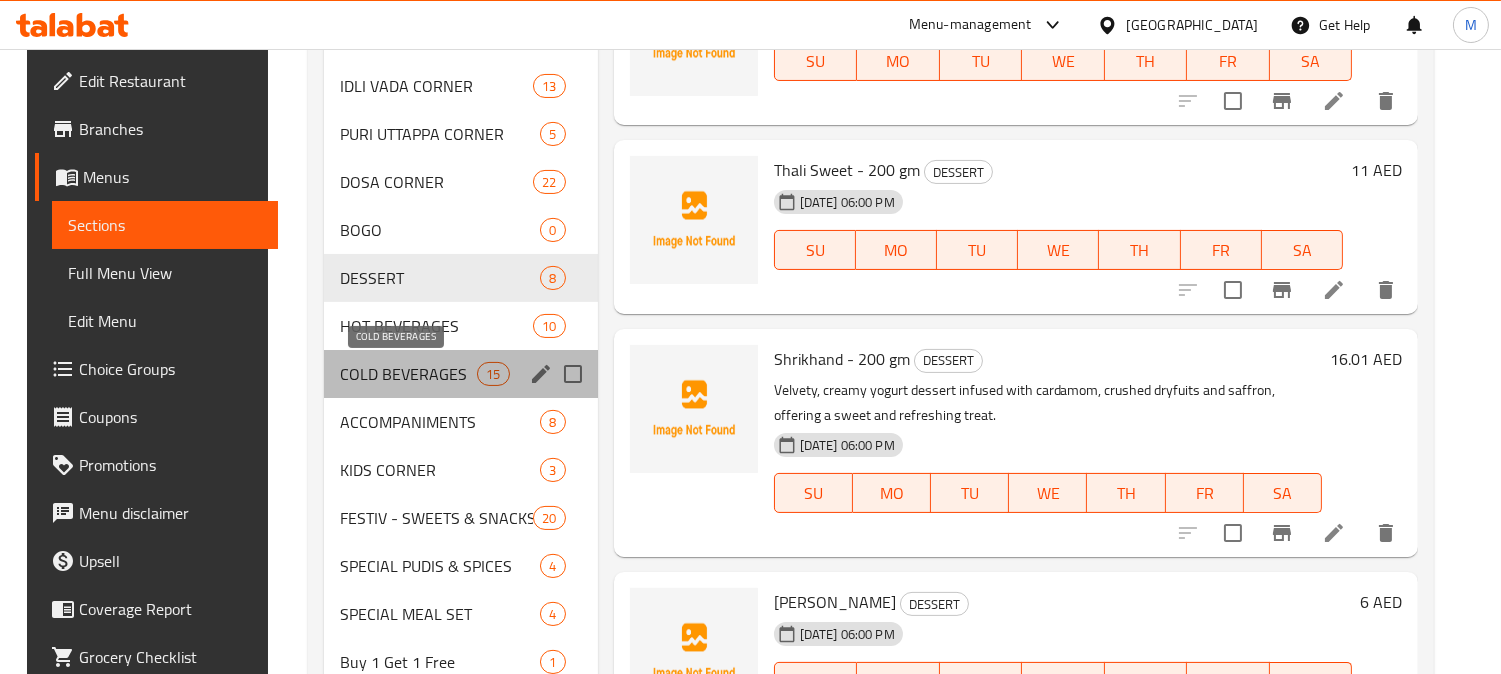 click on "COLD BEVERAGES" at bounding box center [408, 374] 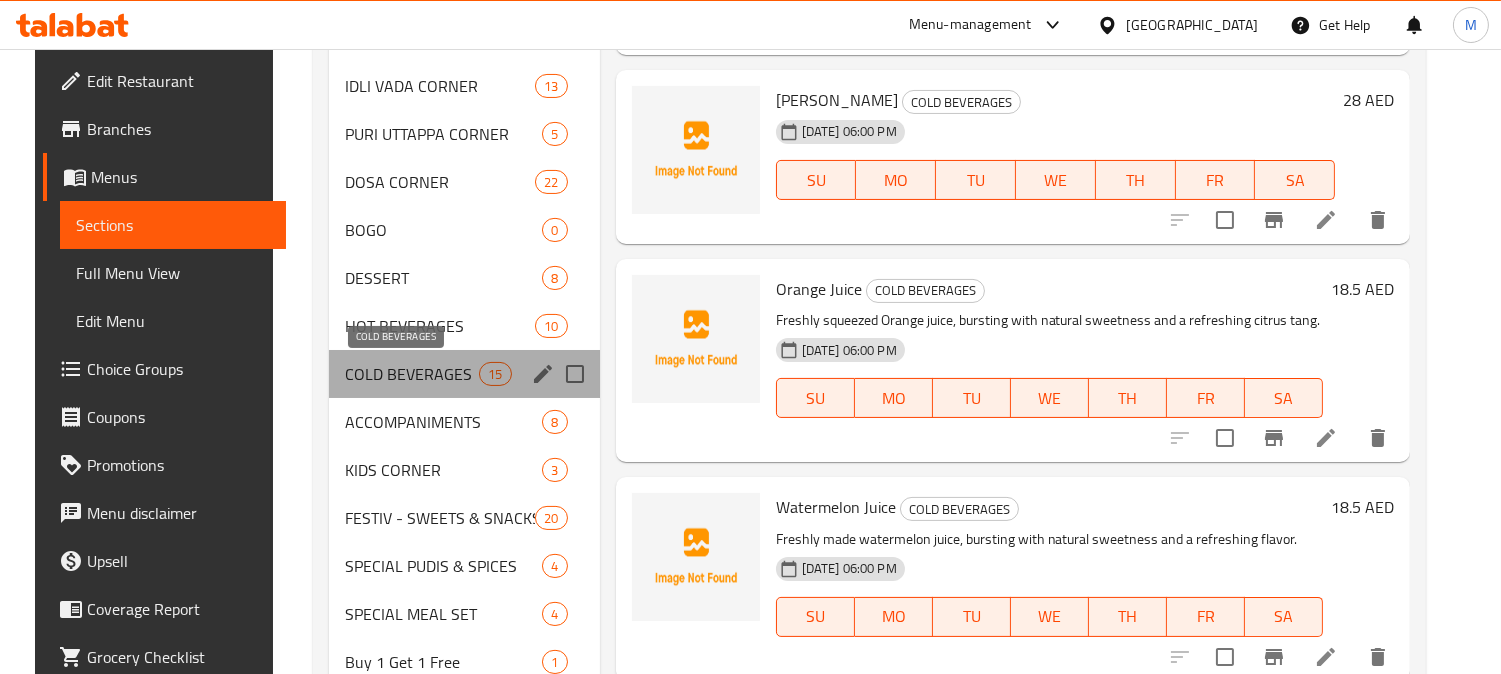 click on "COLD BEVERAGES" at bounding box center [412, 374] 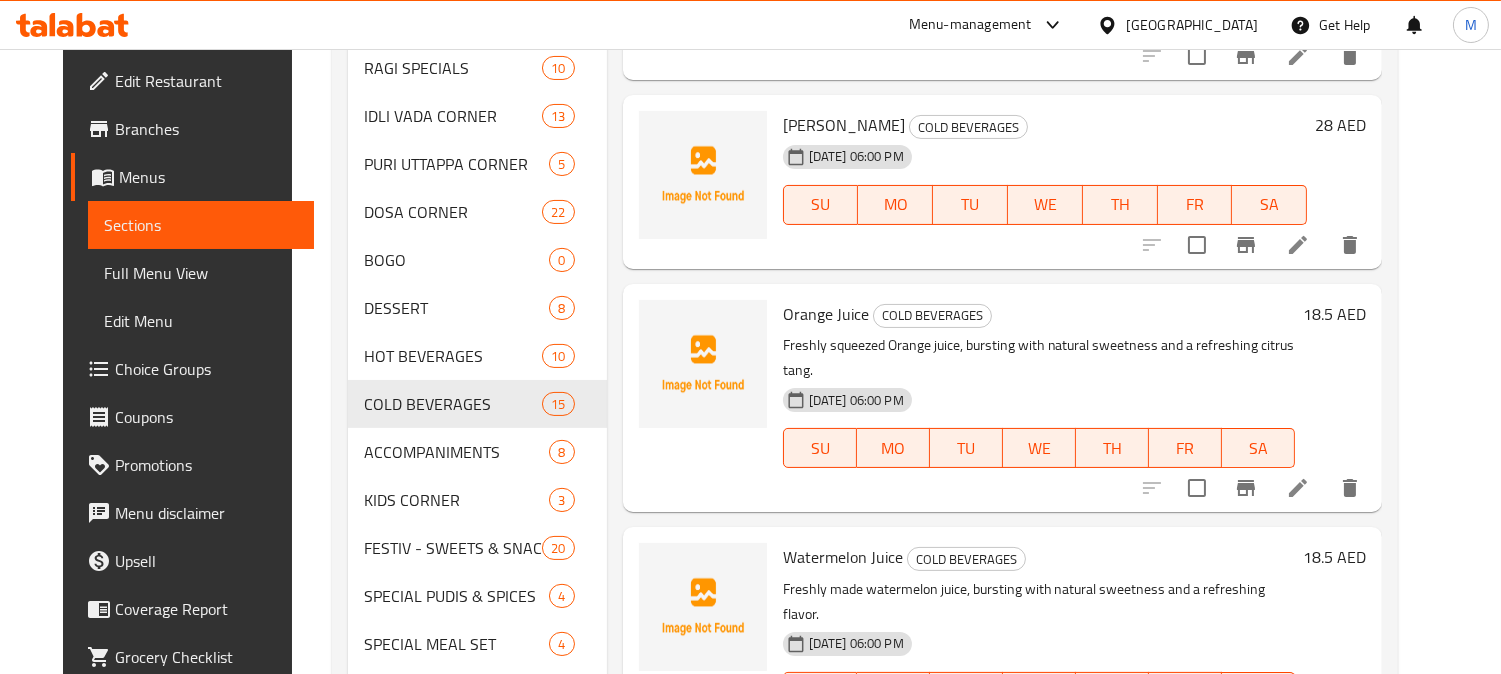 scroll, scrollTop: 201, scrollLeft: 0, axis: vertical 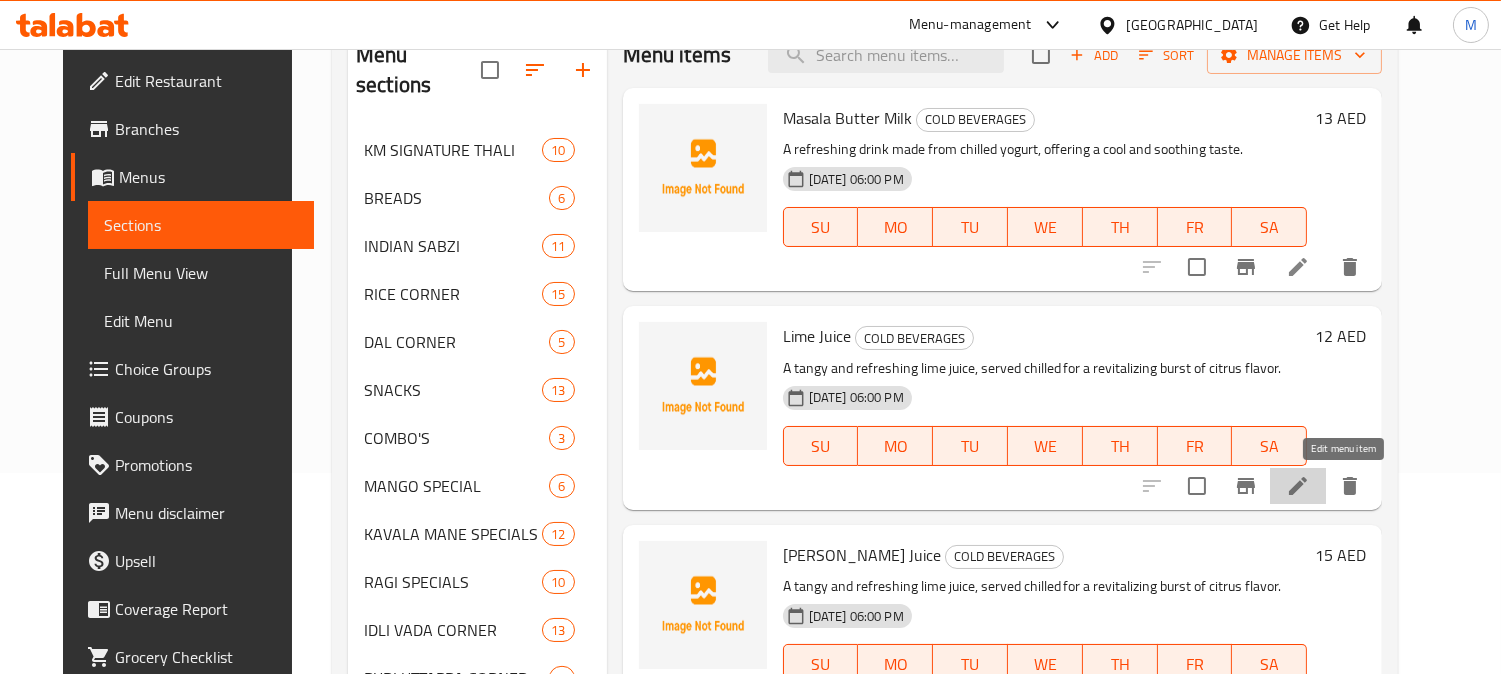 click 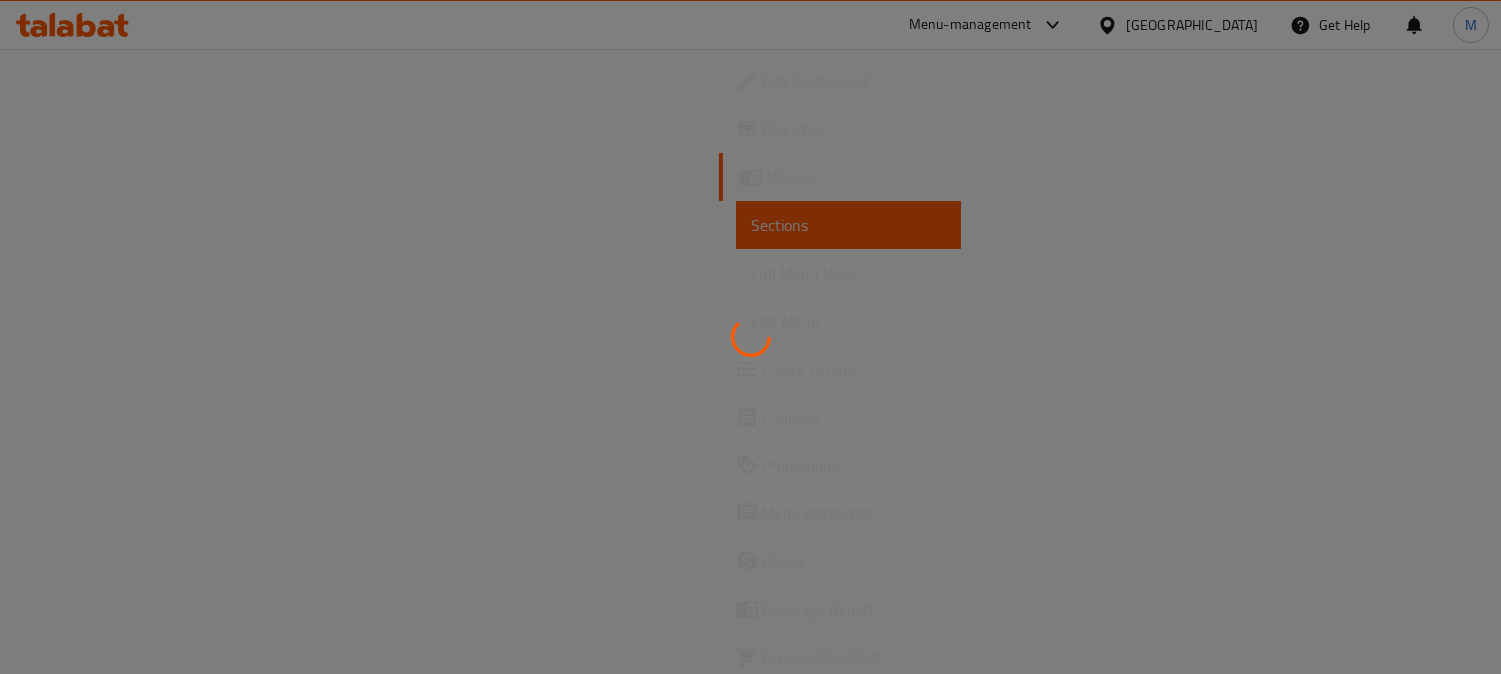 scroll, scrollTop: 0, scrollLeft: 0, axis: both 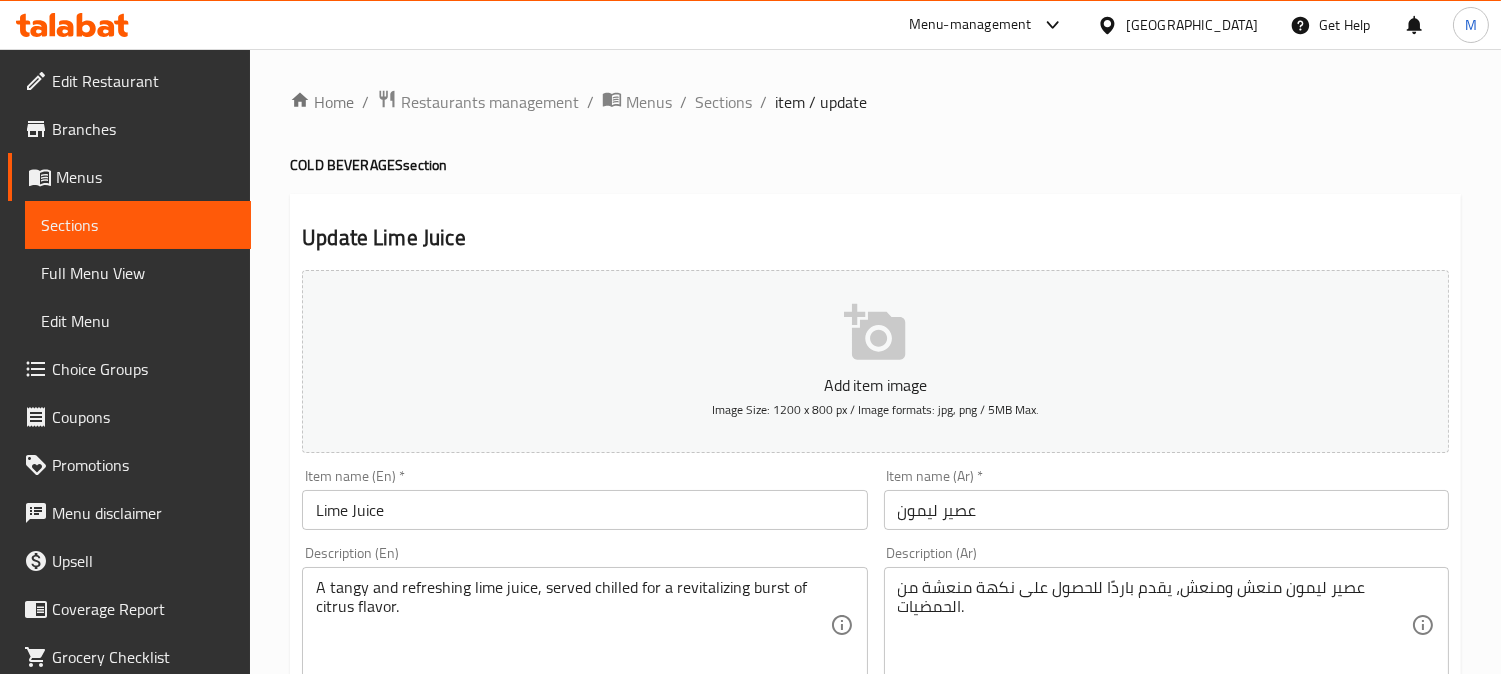 click on "عصير ليمون منعش ومنعش، يقدم باردًا للحصول على نكهة منعشة من الحمضيات." at bounding box center [1154, 625] 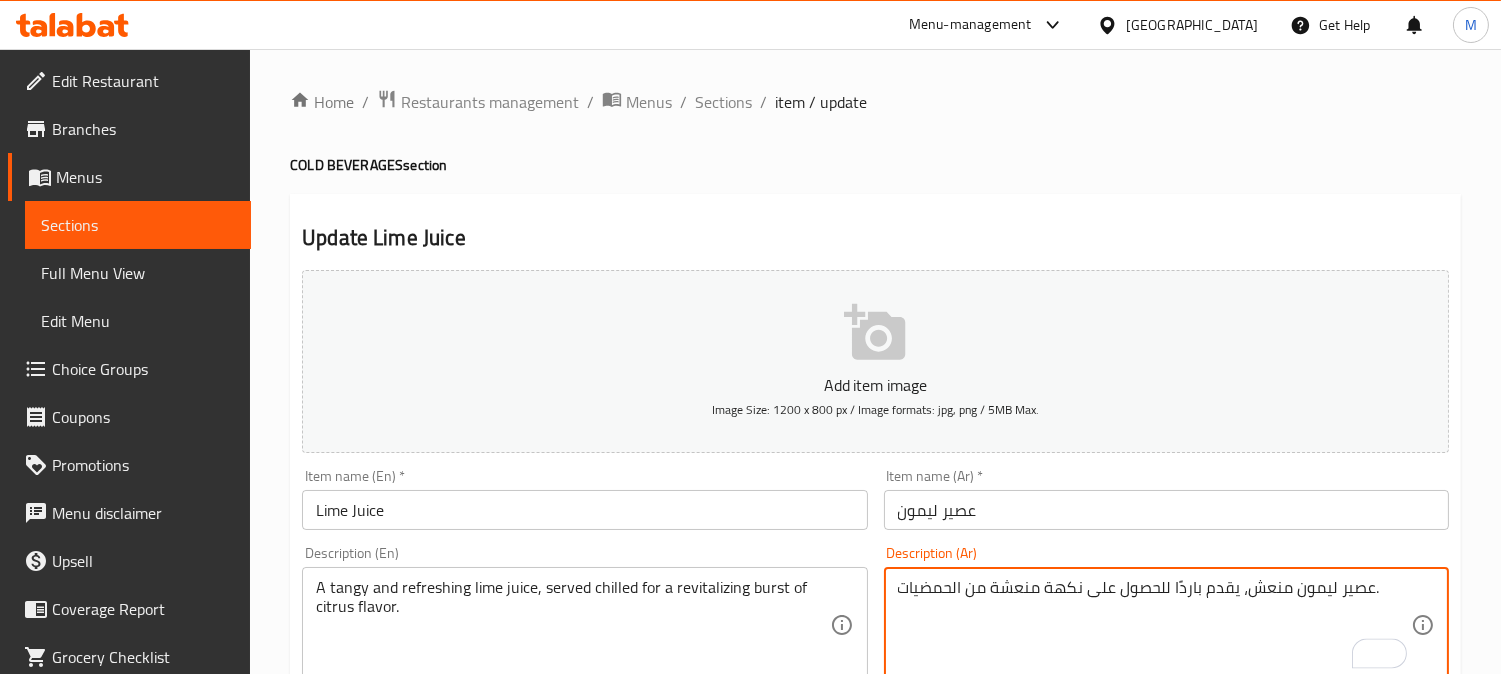 type on "عصير ليمون منعش، يقدم باردًا للحصول على نكهة منعشة من الحمضيات." 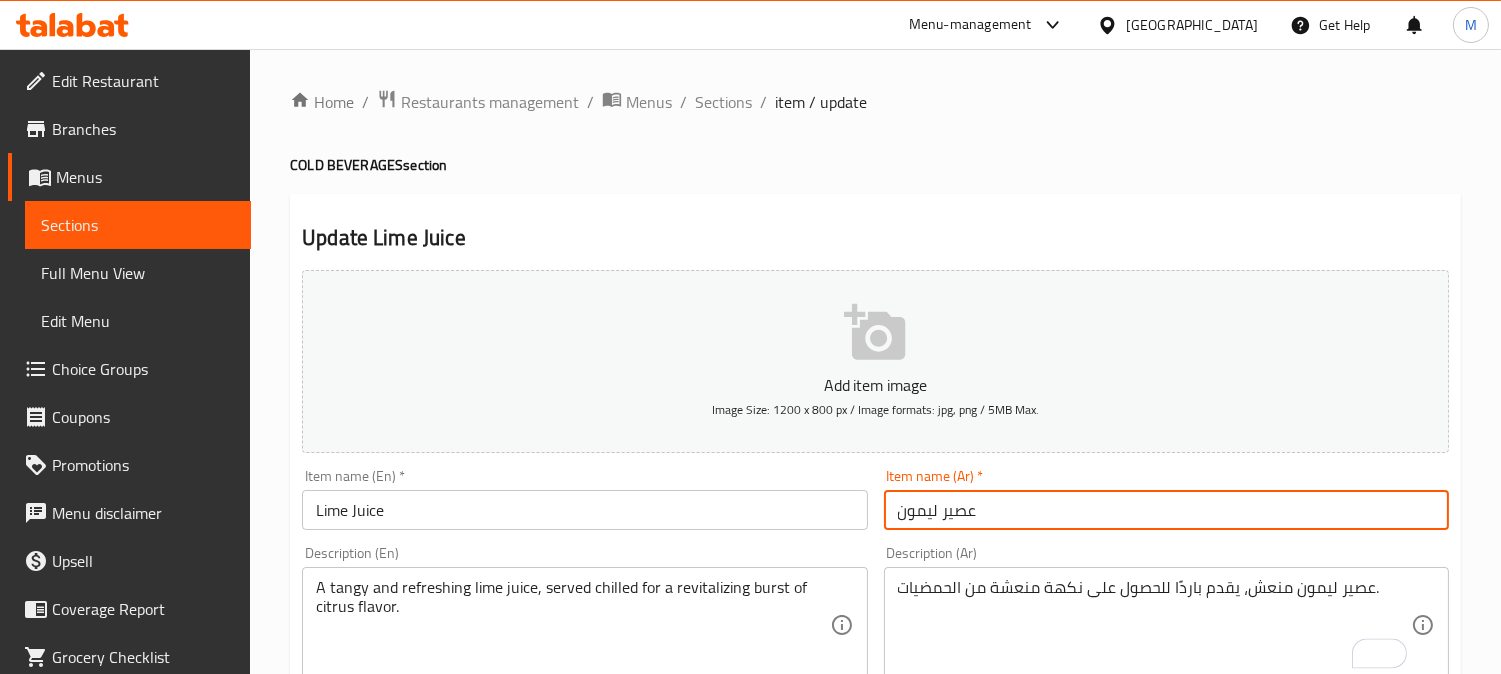 click on "عصير ليمون" at bounding box center (1166, 510) 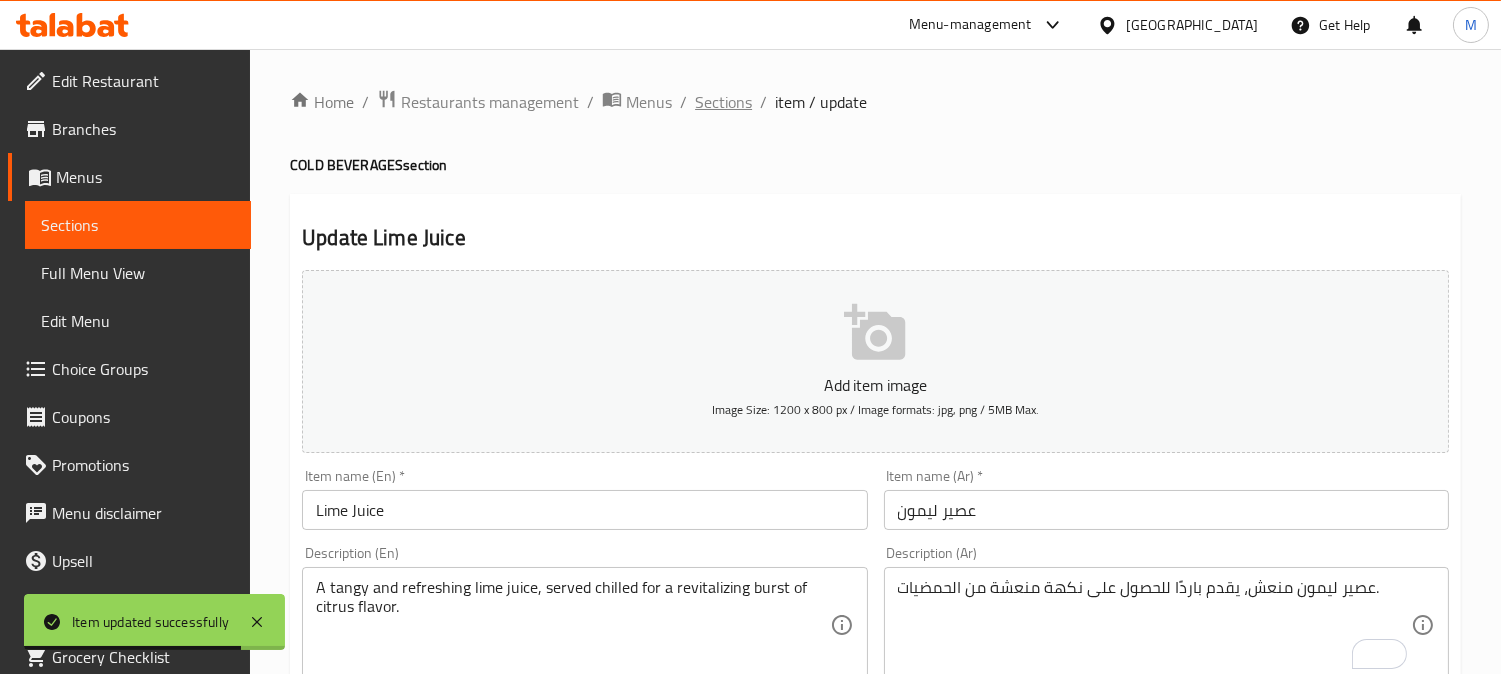 click on "Sections" at bounding box center [723, 102] 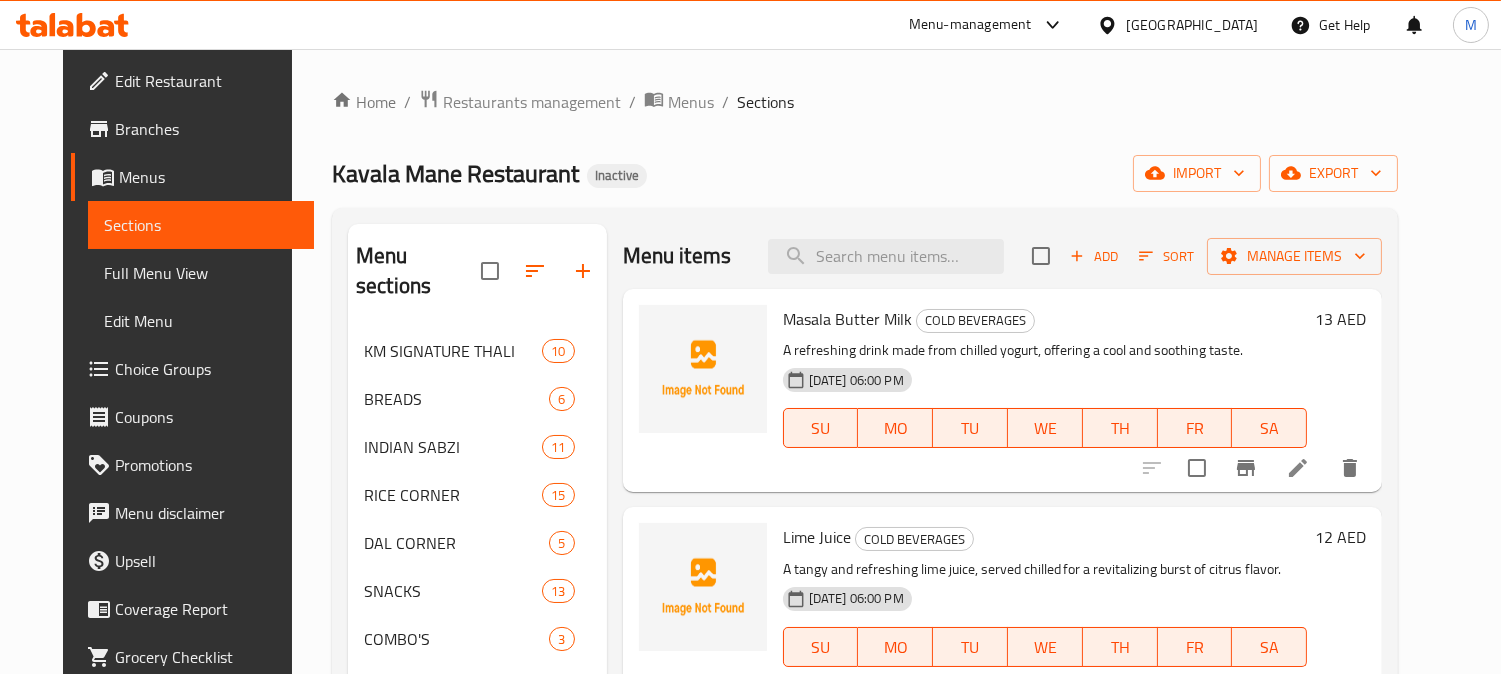 scroll, scrollTop: 418, scrollLeft: 0, axis: vertical 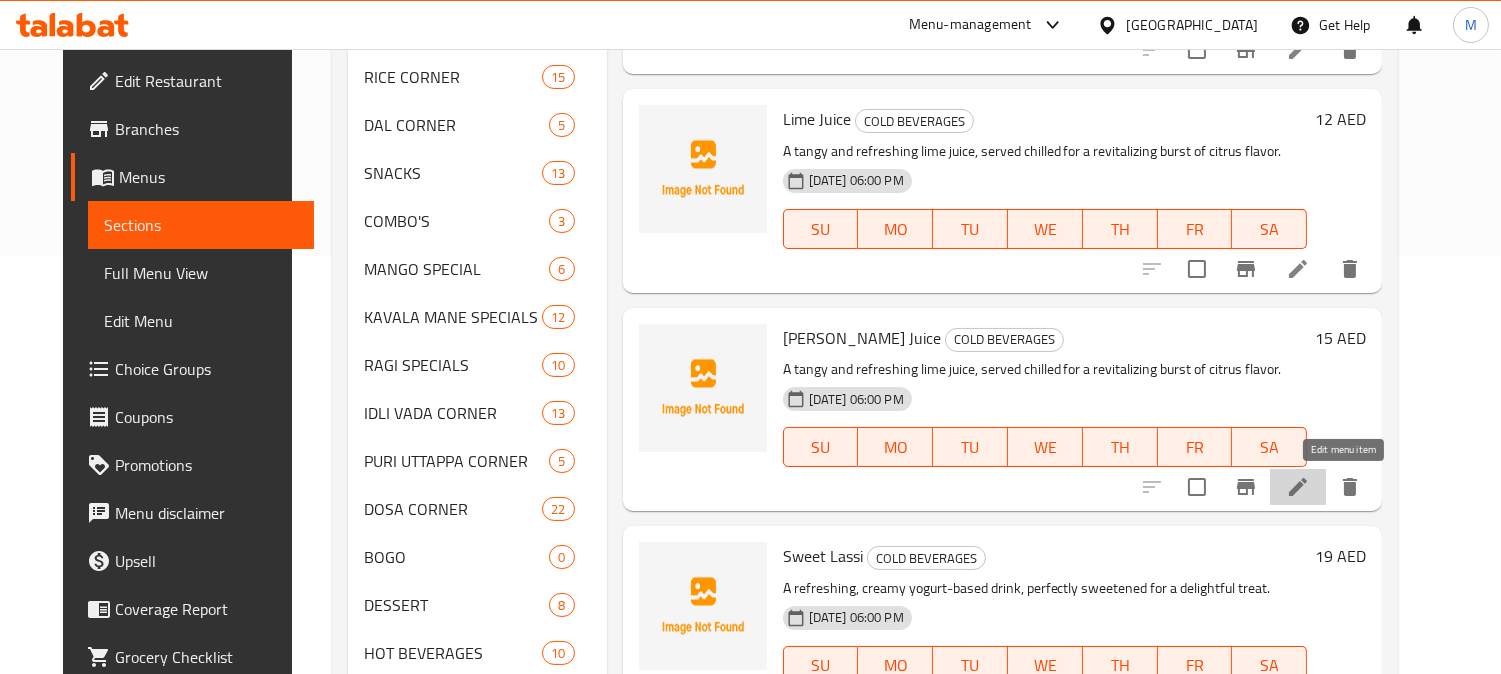click 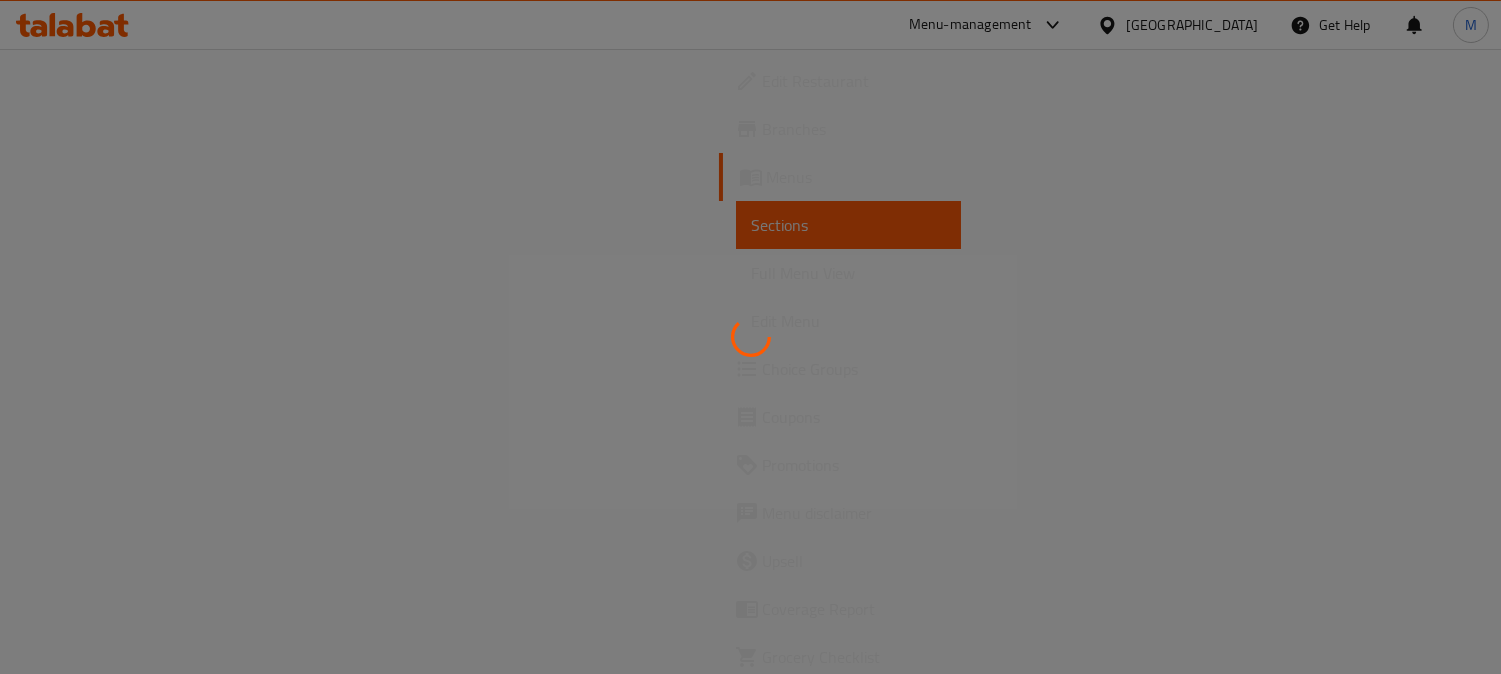 scroll, scrollTop: 0, scrollLeft: 0, axis: both 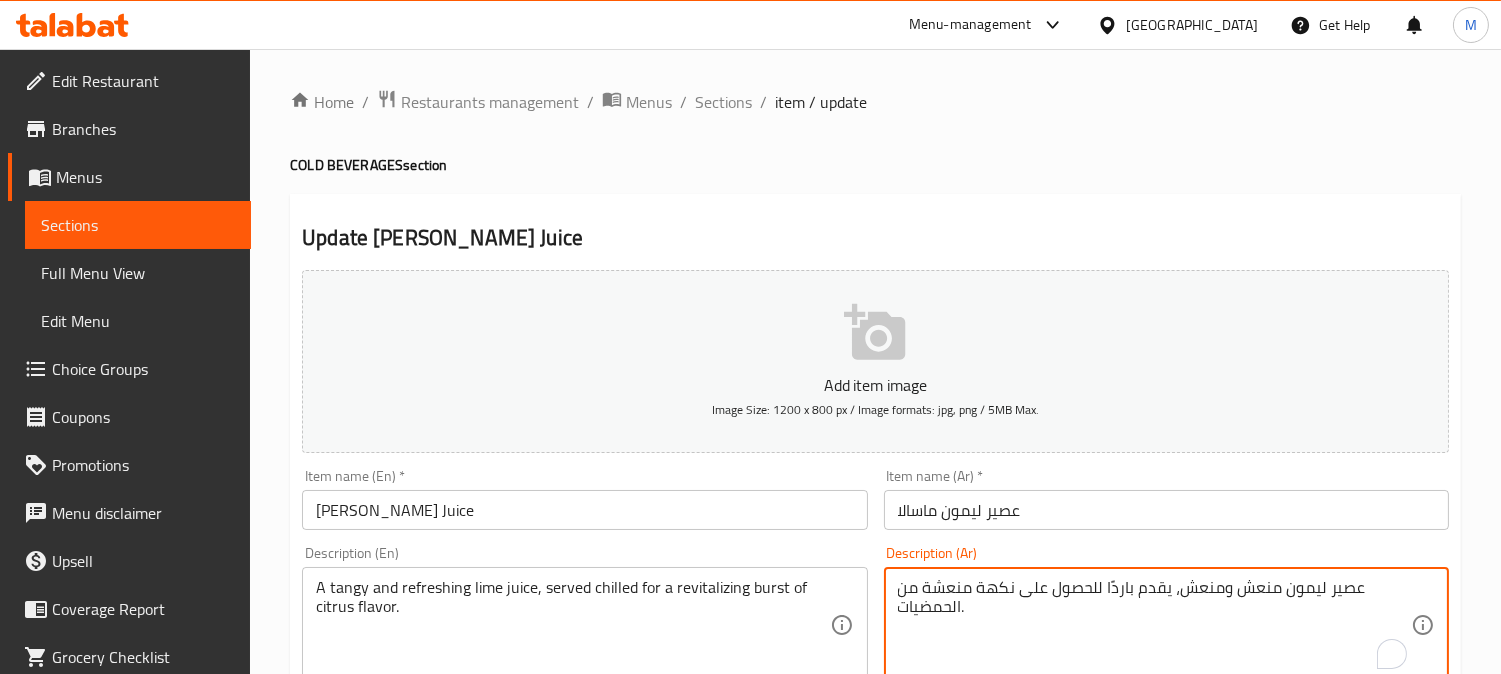 click on "عصير ليمون منعش ومنعش، يقدم باردًا للحصول على نكهة منعشة من الحمضيات." at bounding box center [1154, 625] 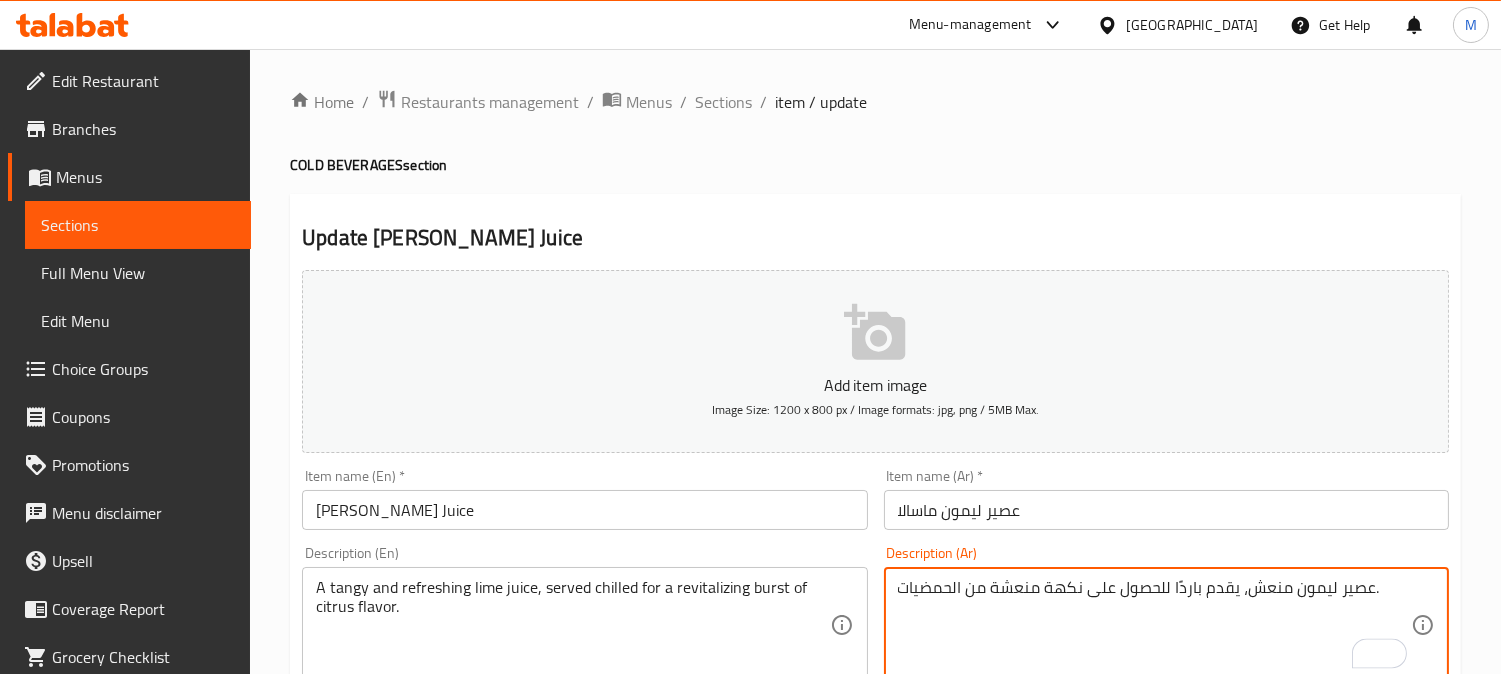type on "عصير ليمون منعش، يقدم باردًا للحصول على نكهة منعشة من الحمضيات." 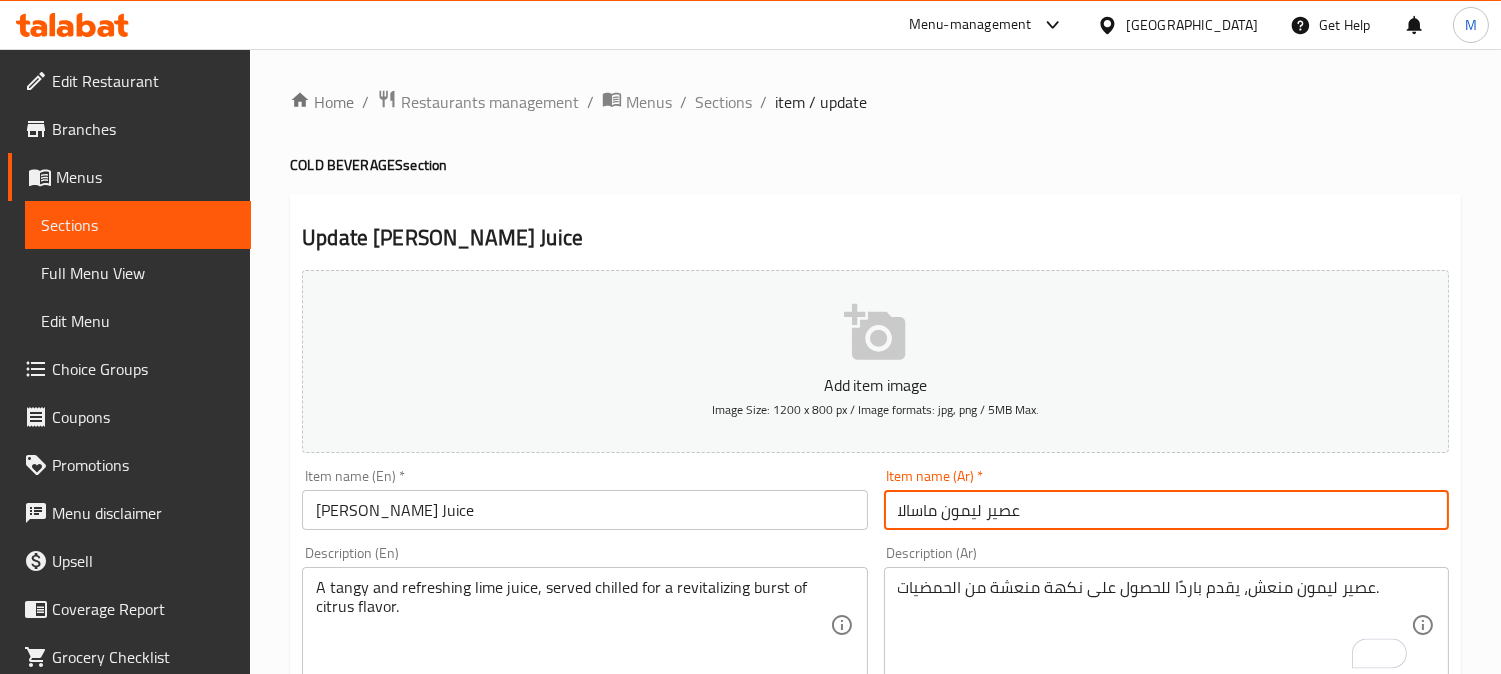 click on "Update" at bounding box center [439, 1326] 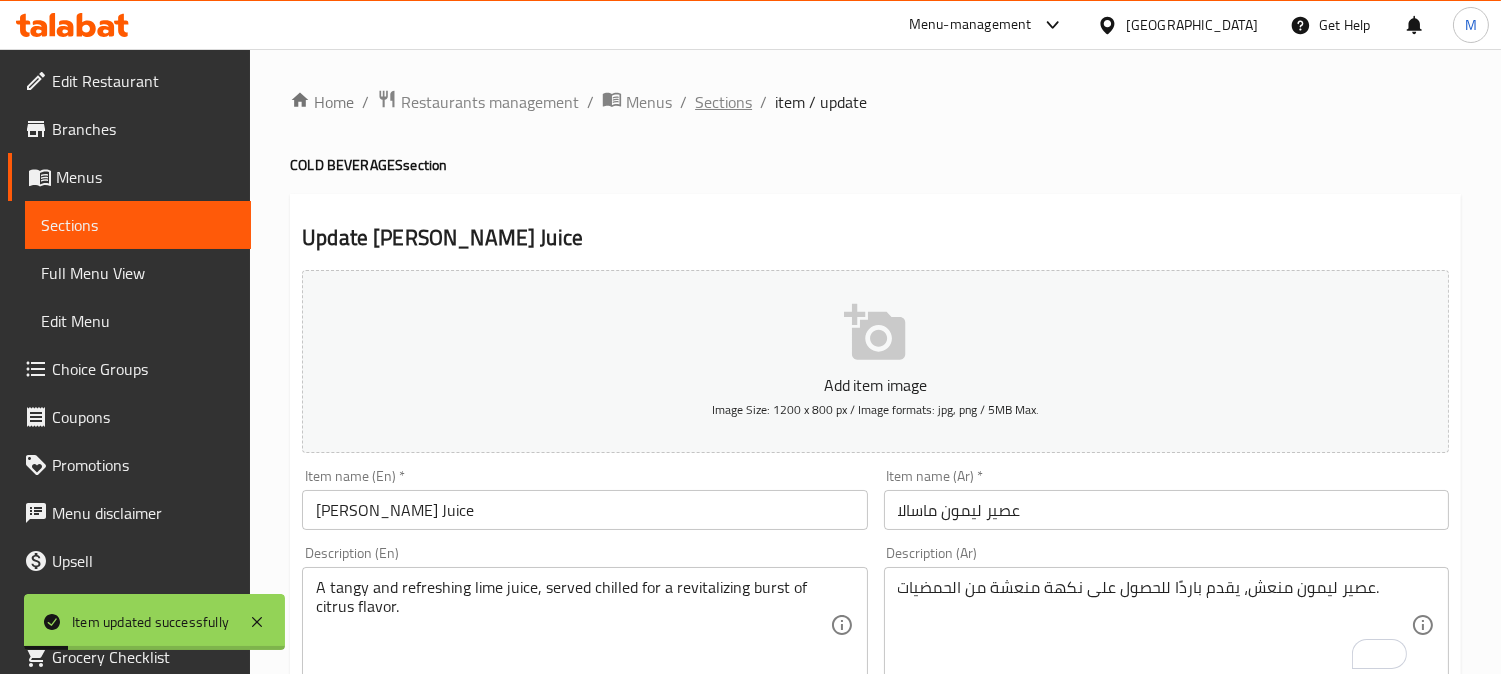 click on "Sections" at bounding box center (723, 102) 